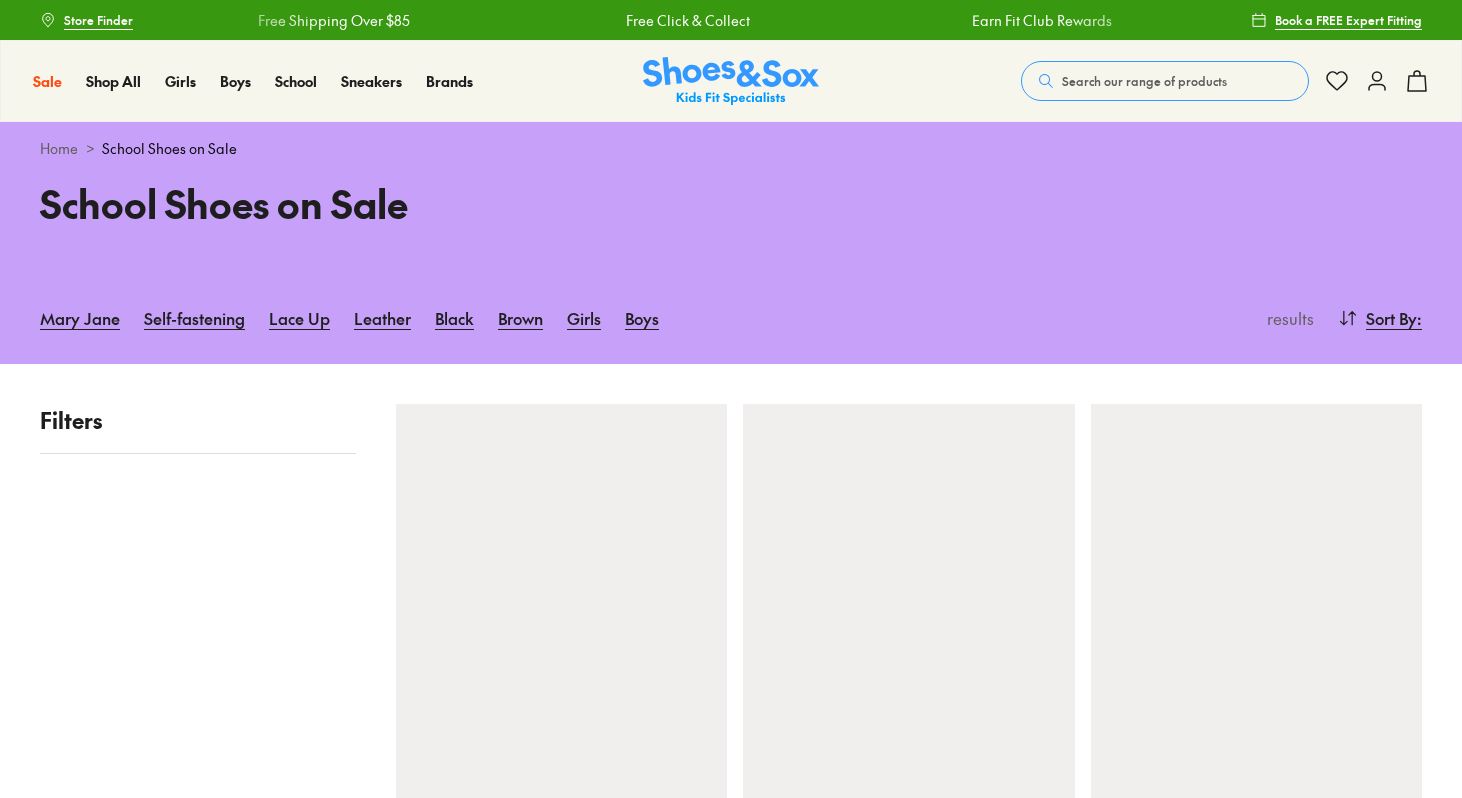 scroll, scrollTop: 0, scrollLeft: 0, axis: both 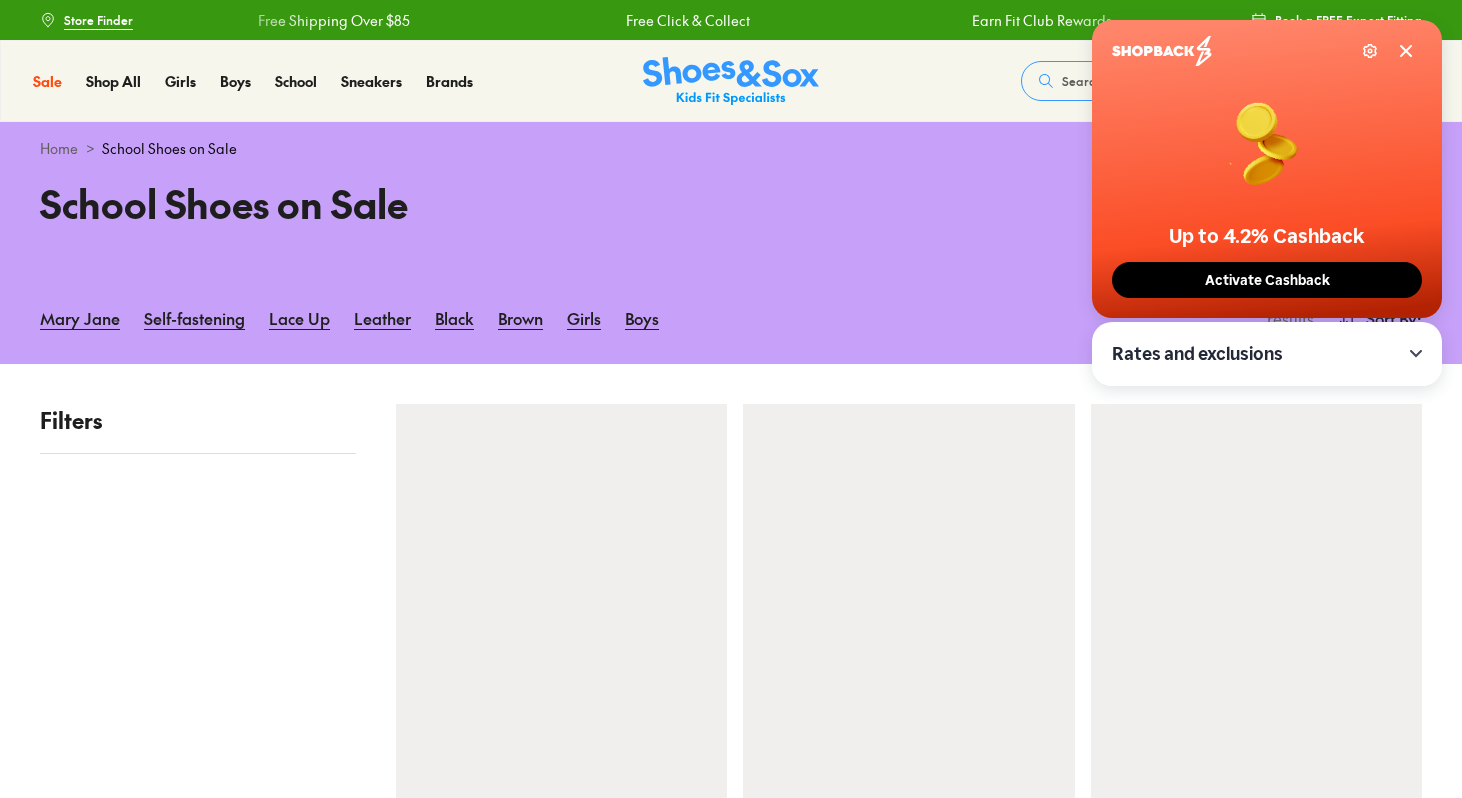 click on "Activate Cashback" at bounding box center (1267, 280) 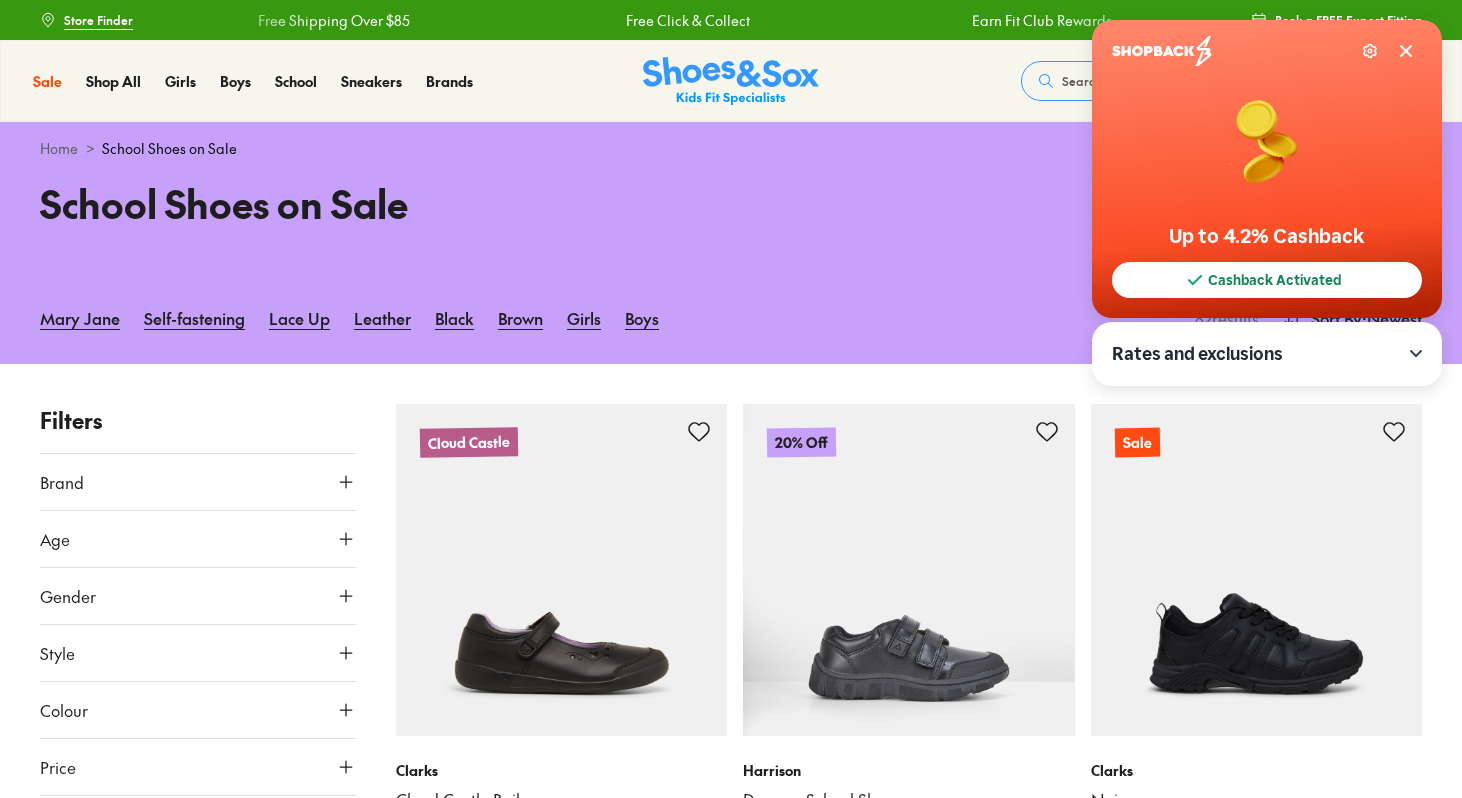 type on "***" 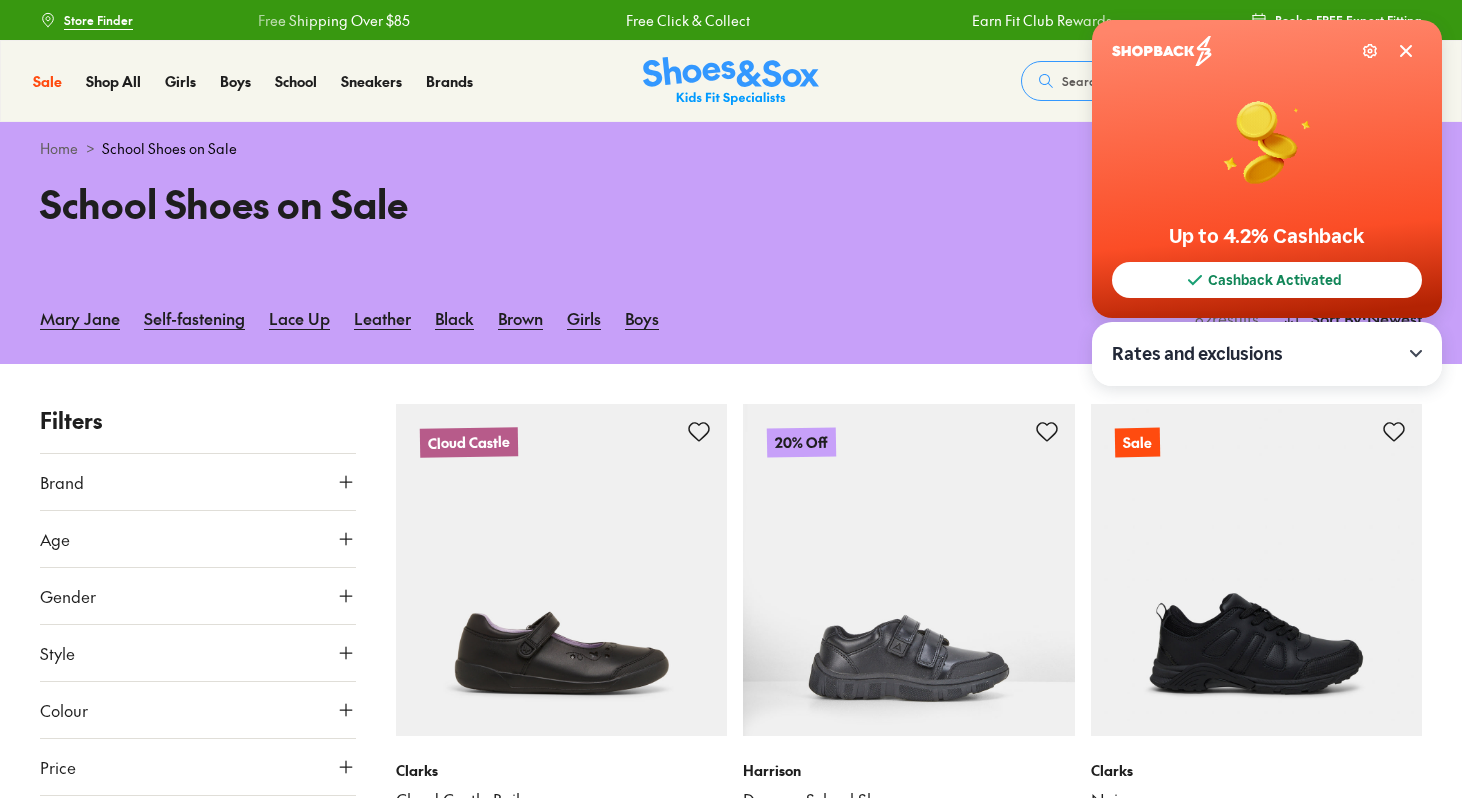 scroll, scrollTop: 0, scrollLeft: 0, axis: both 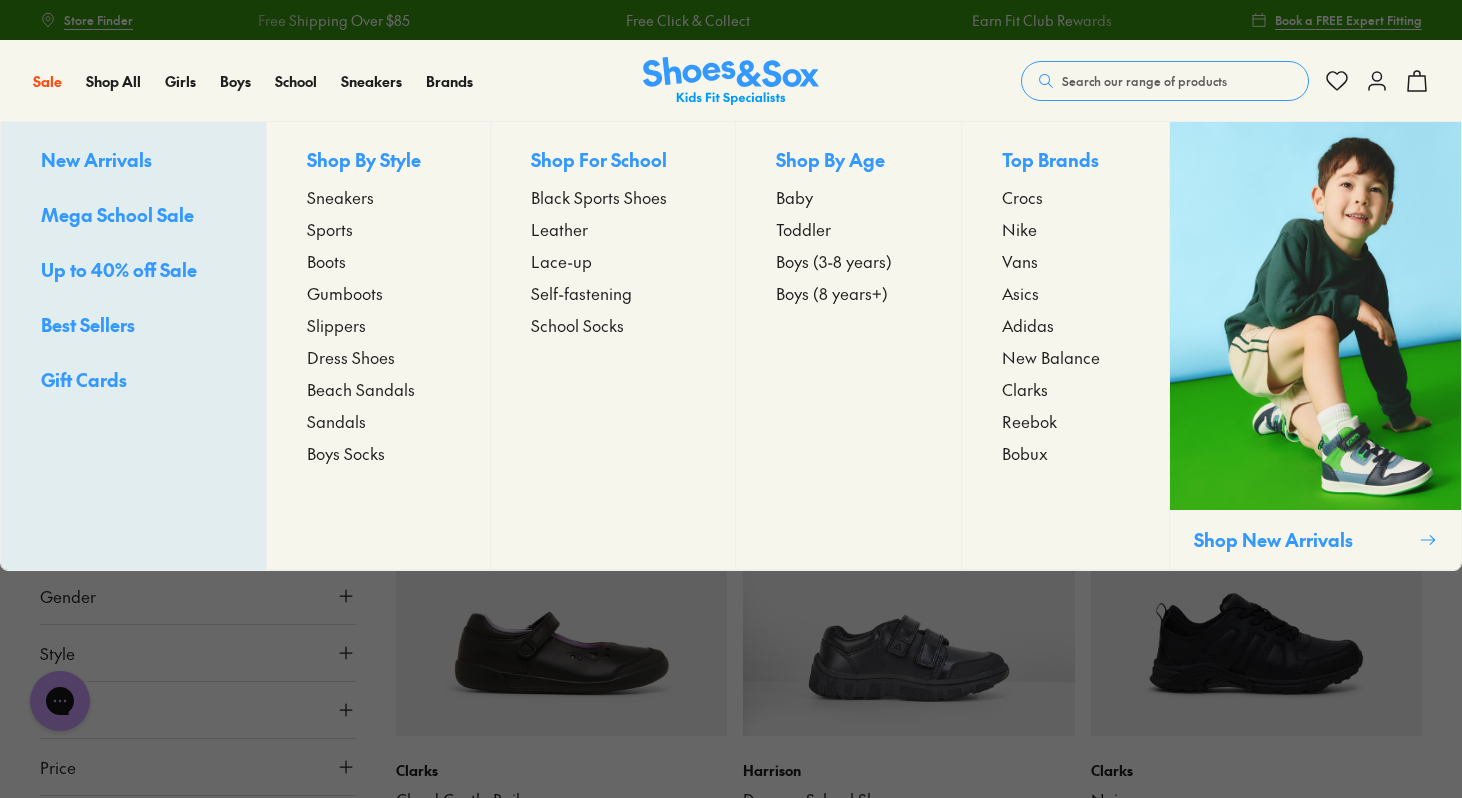 click on "Boots" at bounding box center (326, 261) 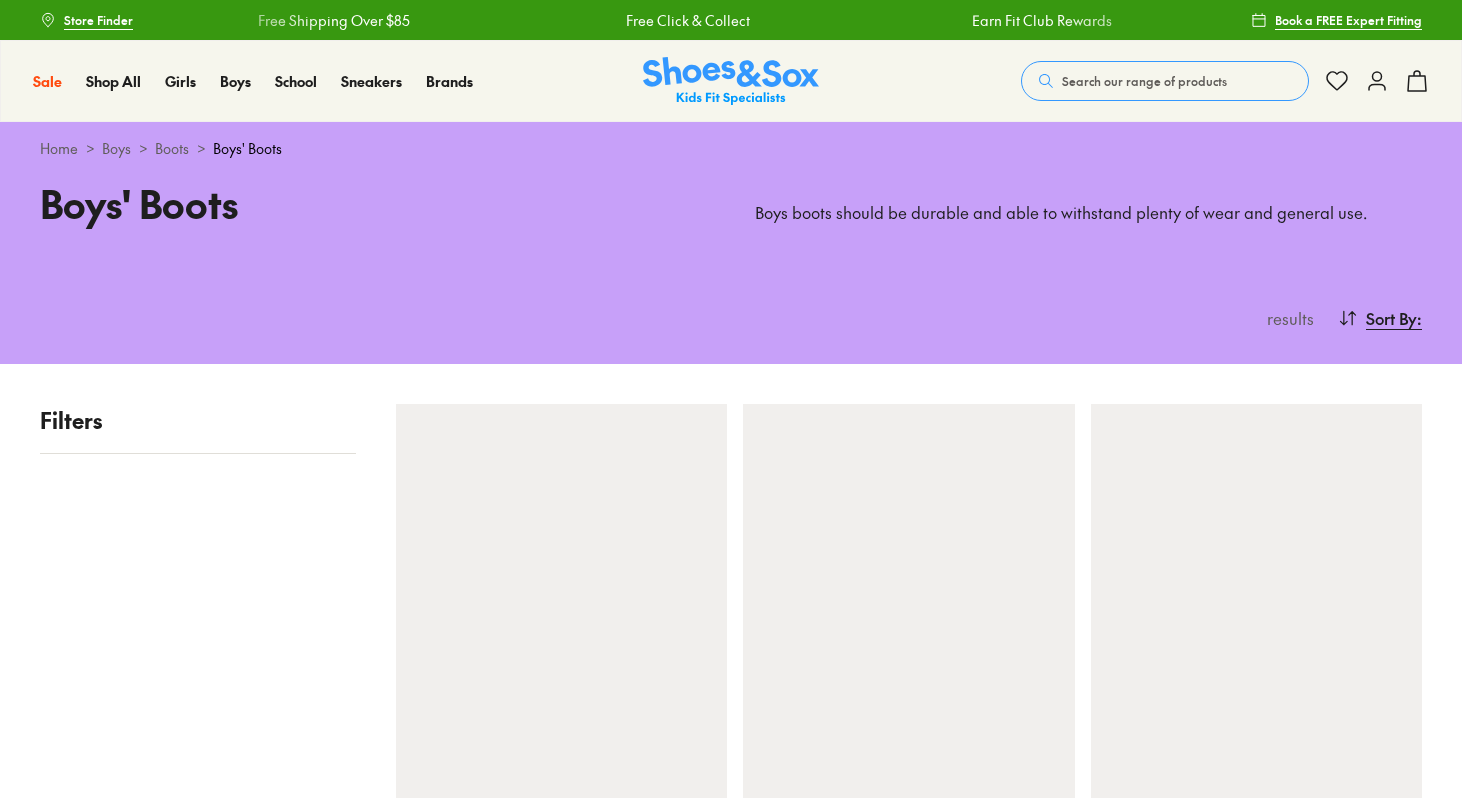 scroll, scrollTop: 0, scrollLeft: 0, axis: both 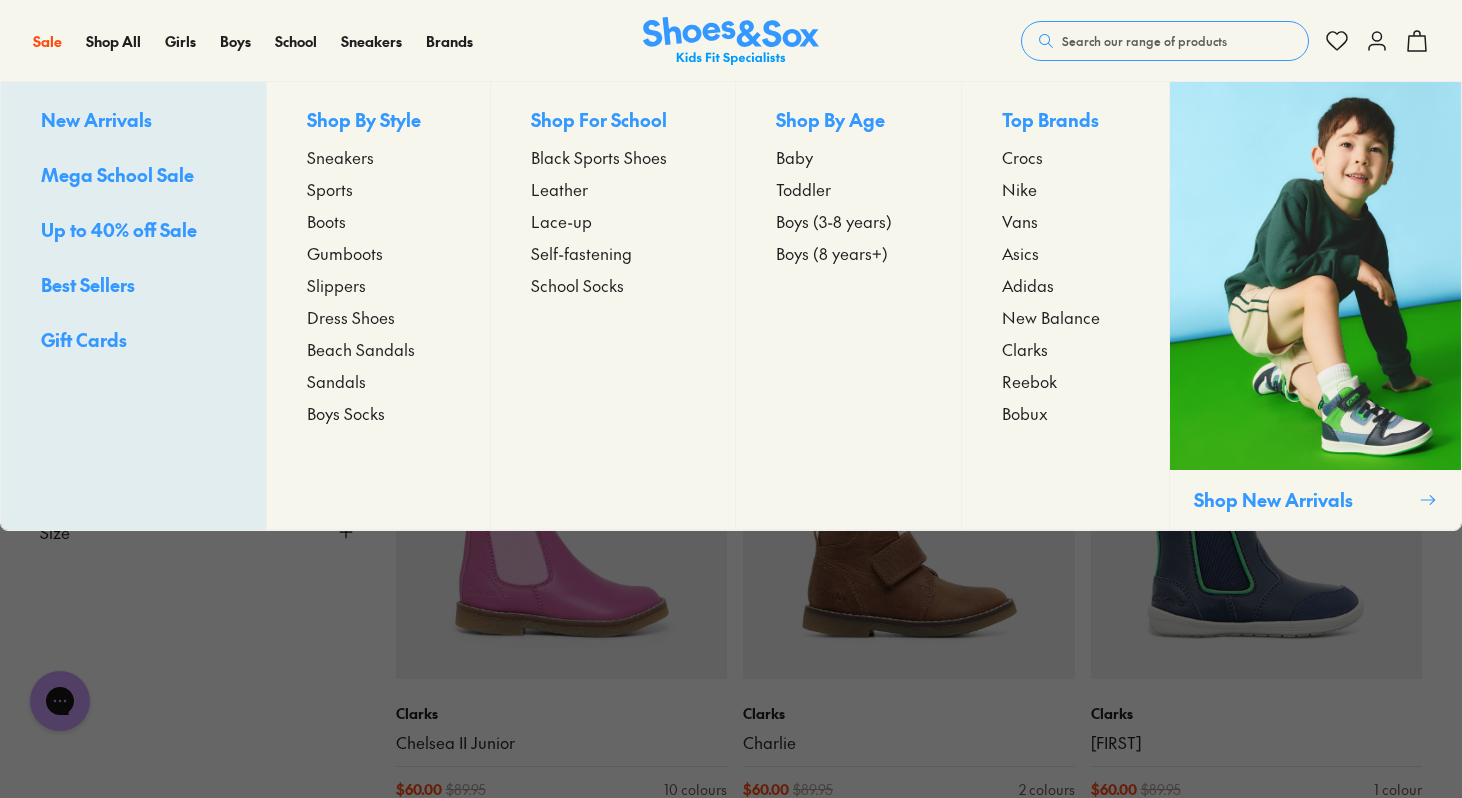 click on "Boots" at bounding box center (326, 221) 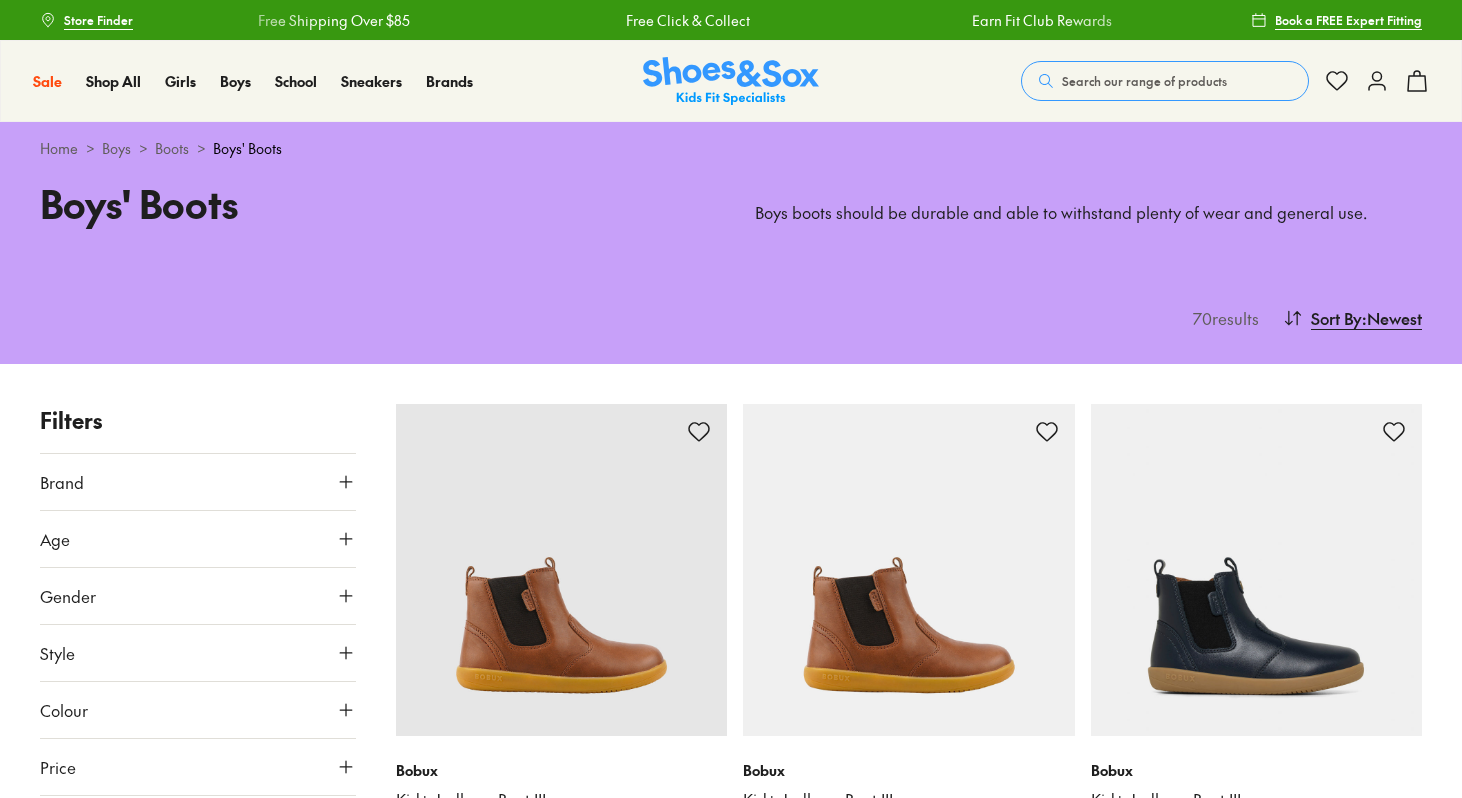 scroll, scrollTop: 0, scrollLeft: 0, axis: both 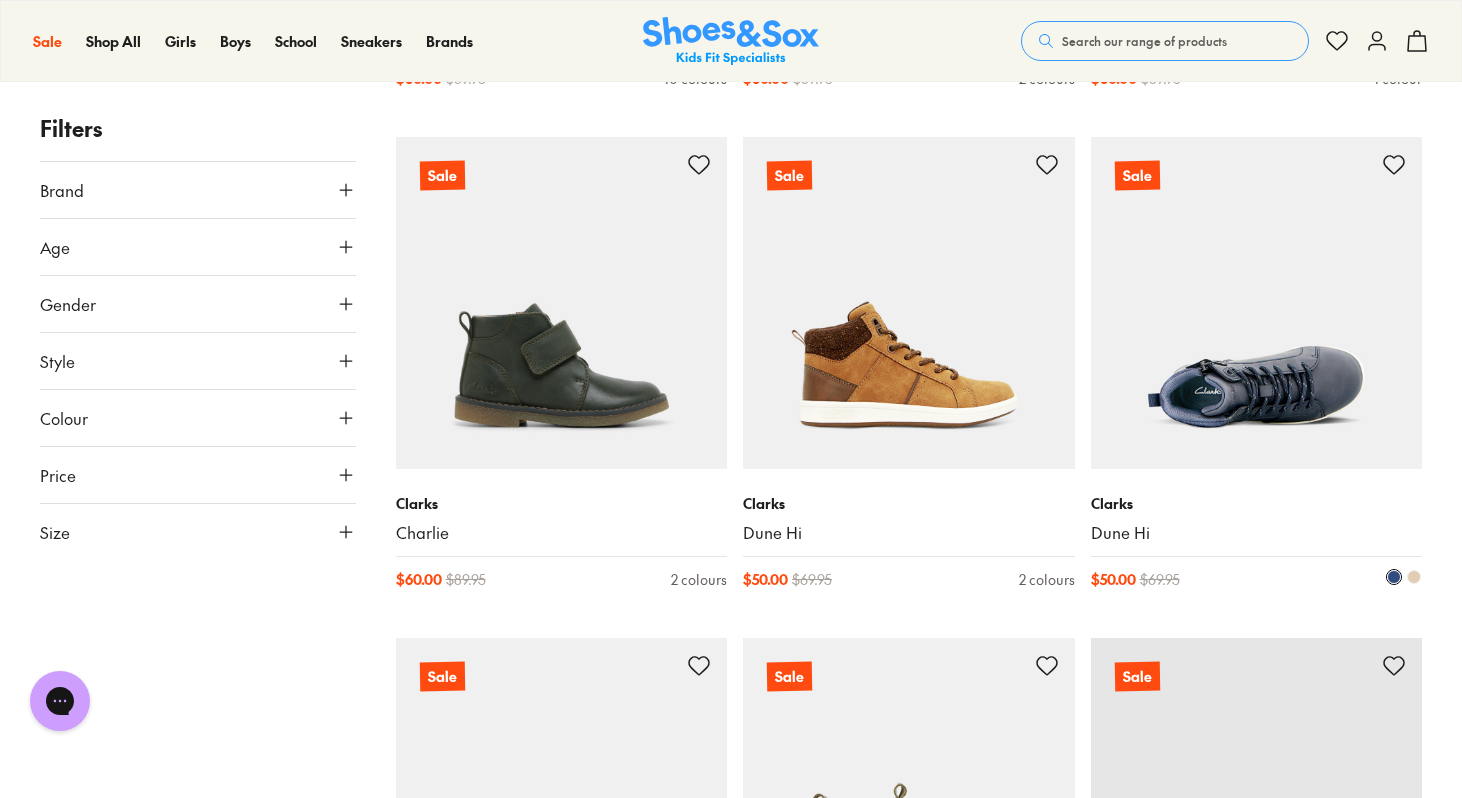 click at bounding box center (1257, 303) 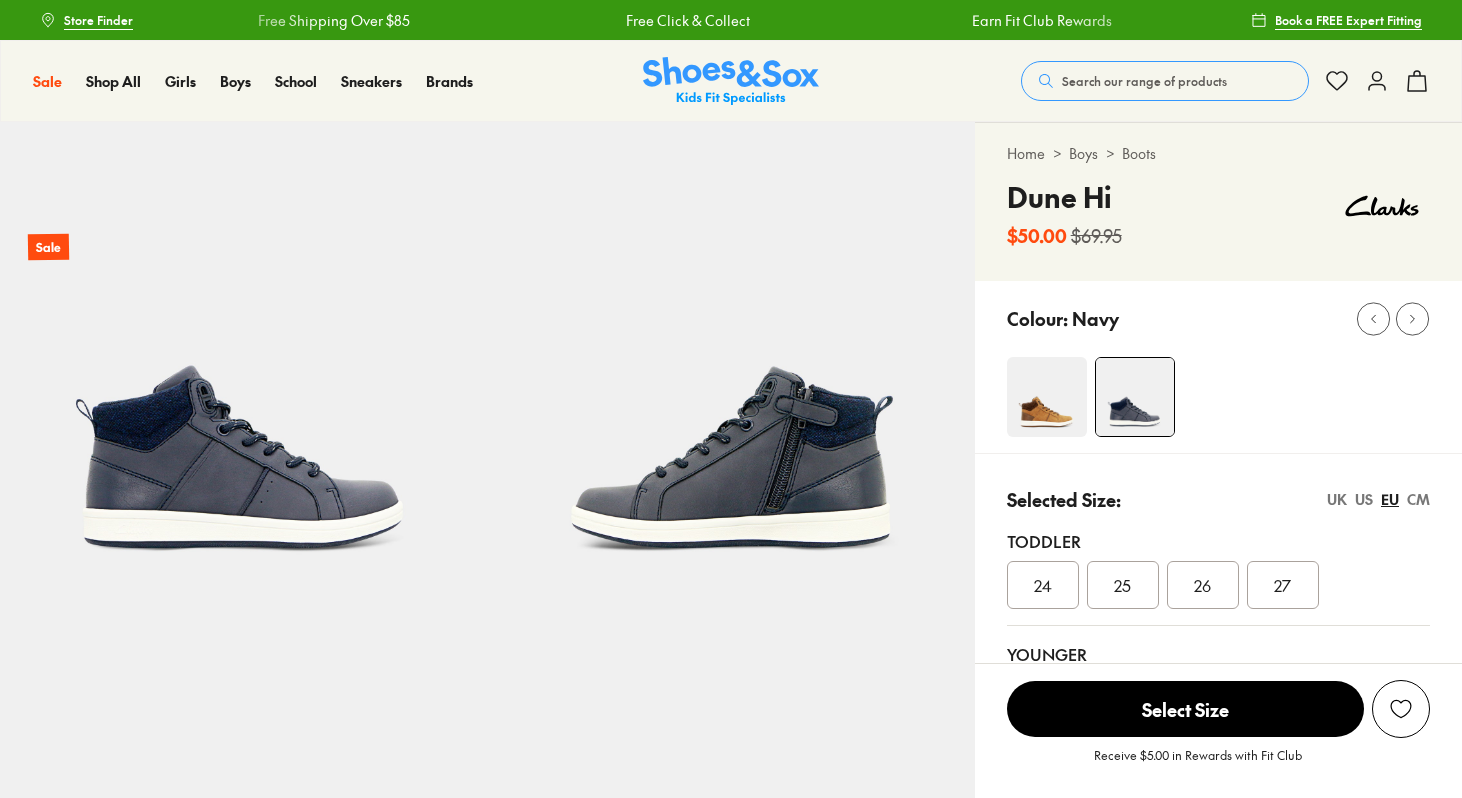 scroll, scrollTop: 0, scrollLeft: 0, axis: both 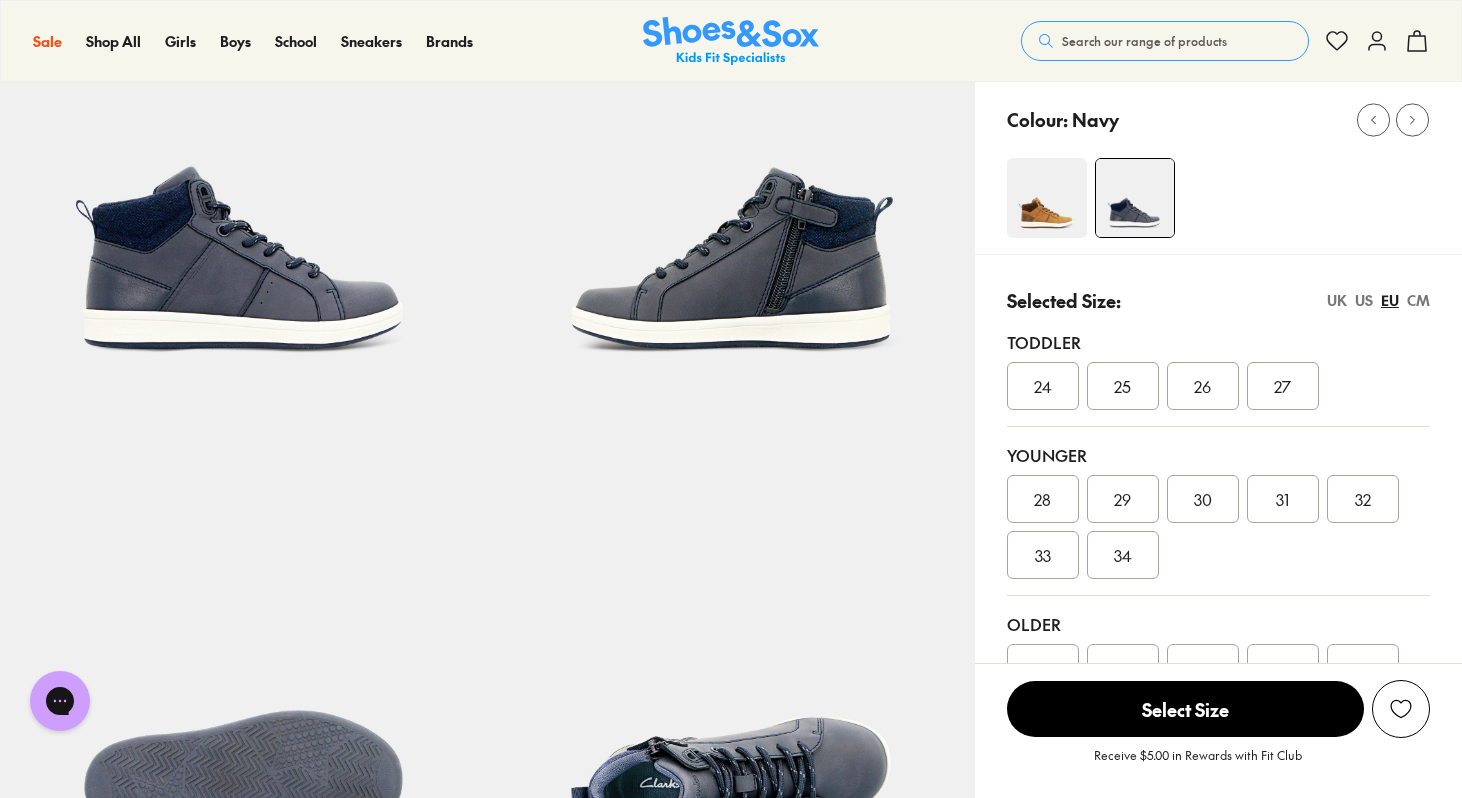 click 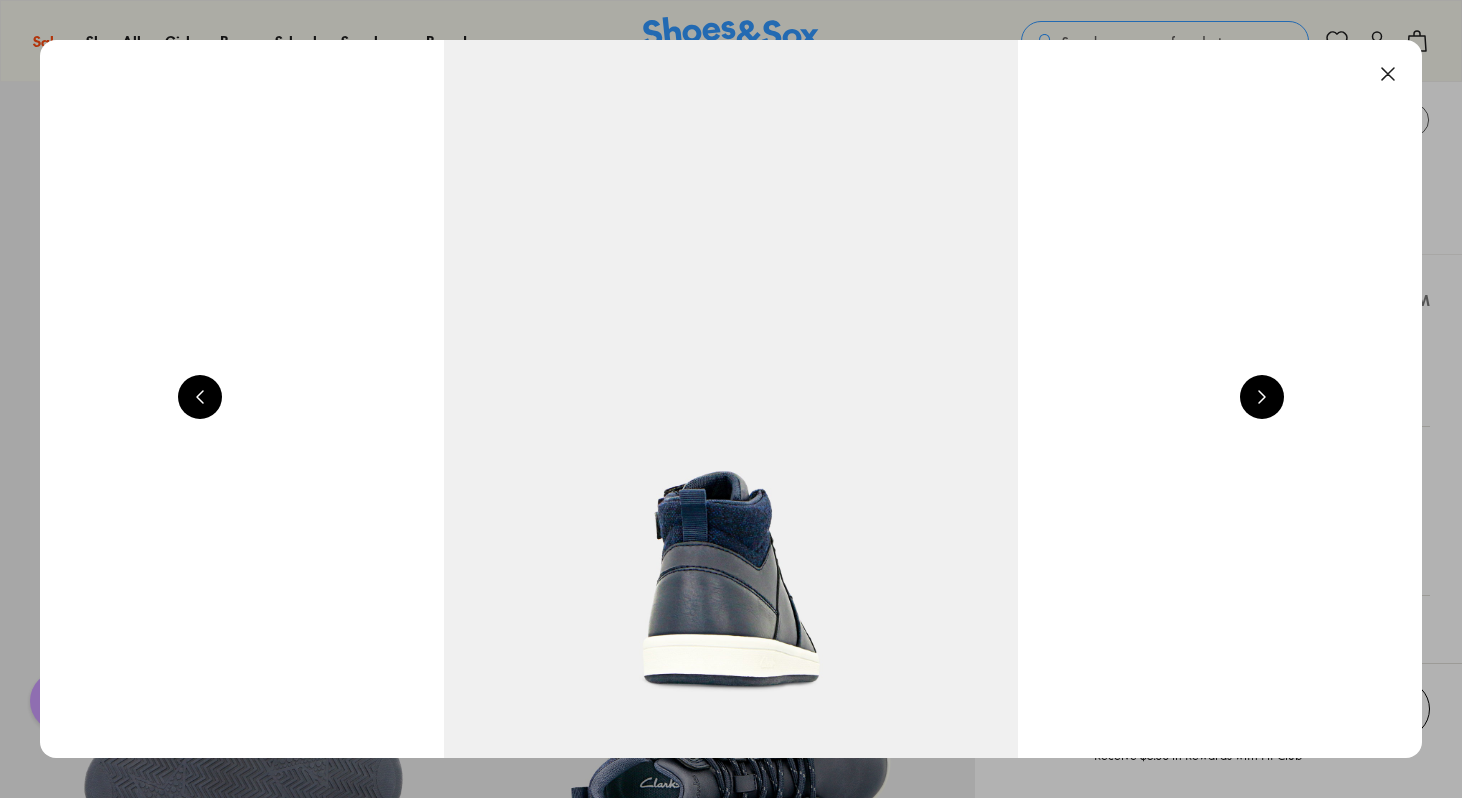 scroll, scrollTop: 0, scrollLeft: 2780, axis: horizontal 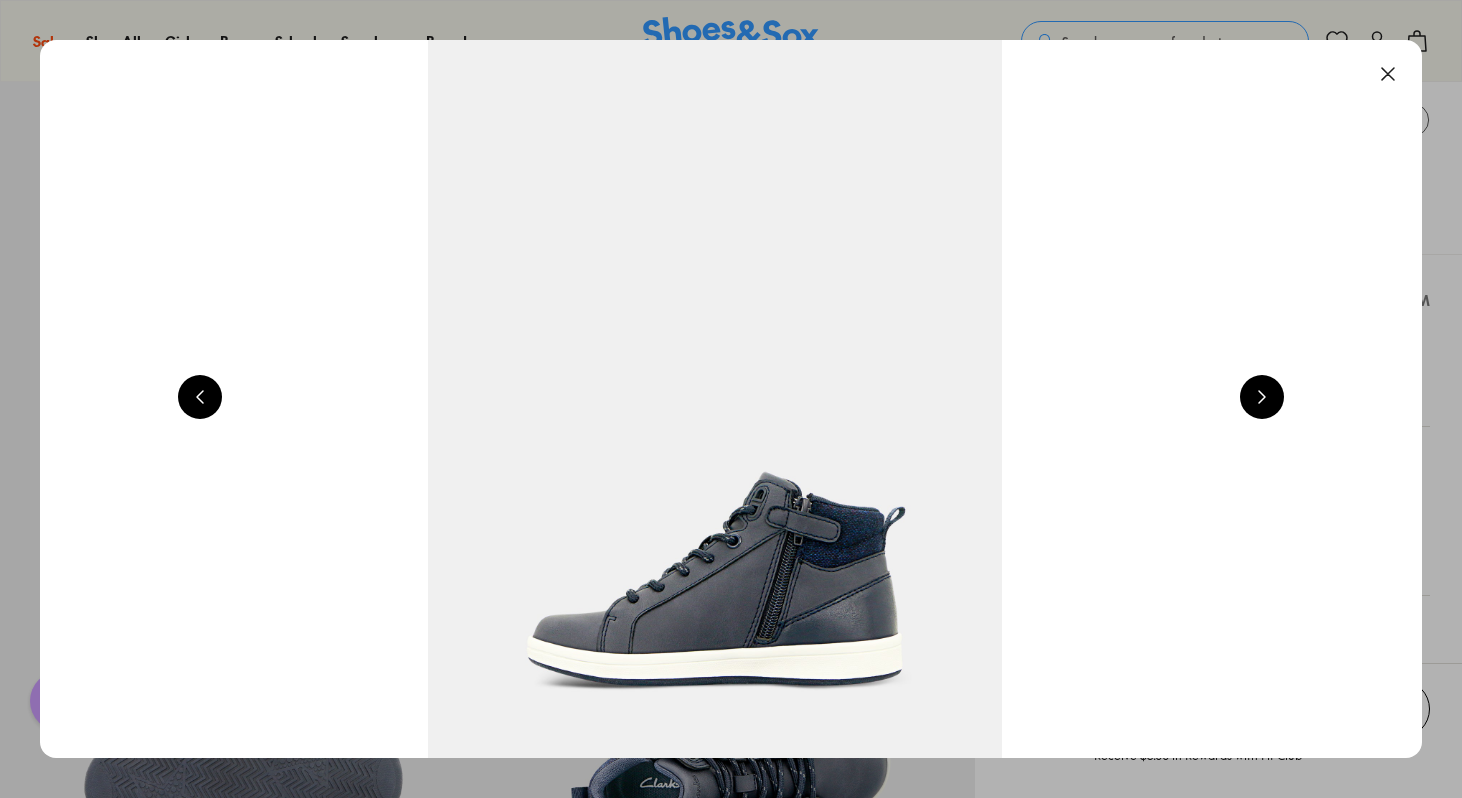 click at bounding box center [1262, 397] 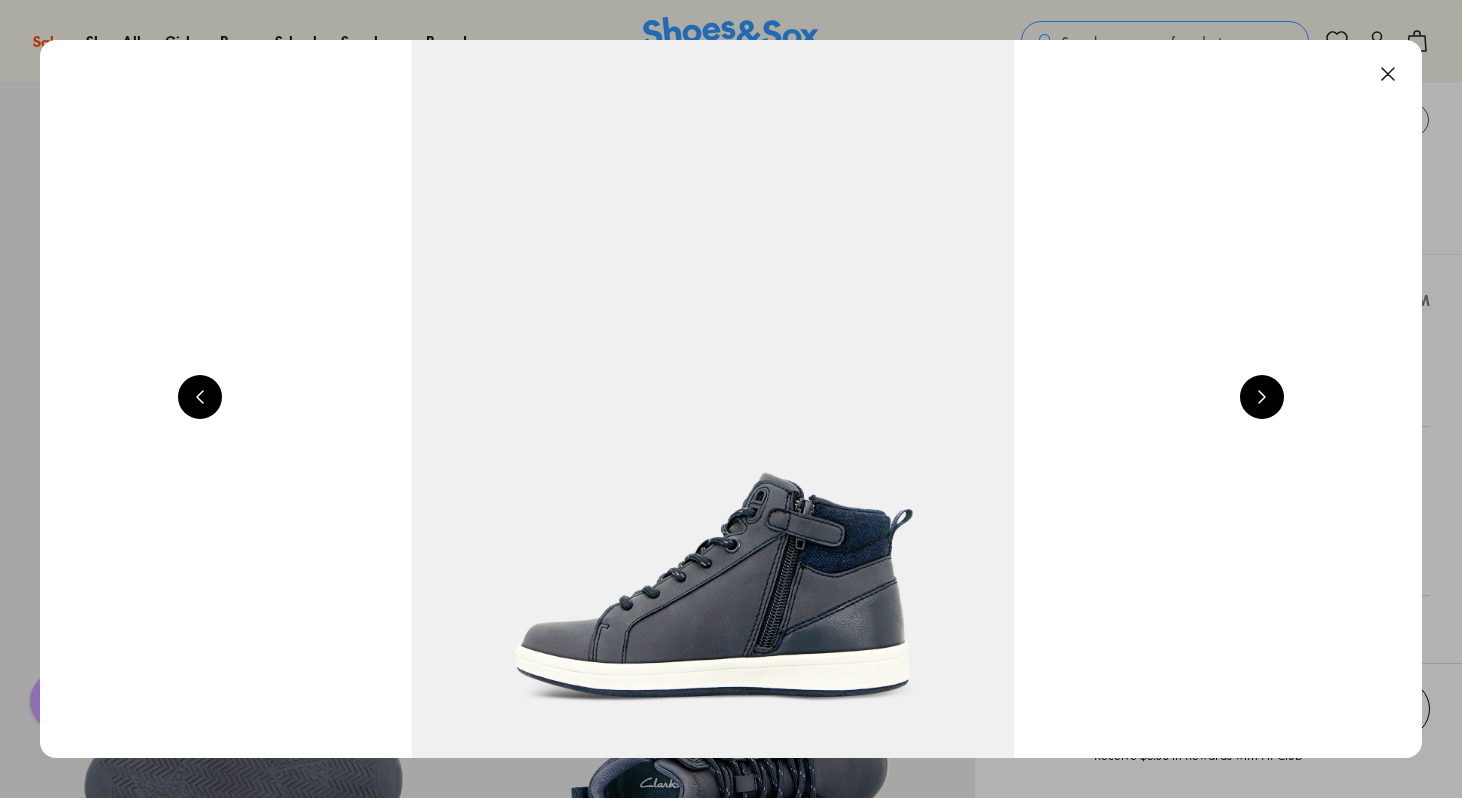 click at bounding box center [200, 397] 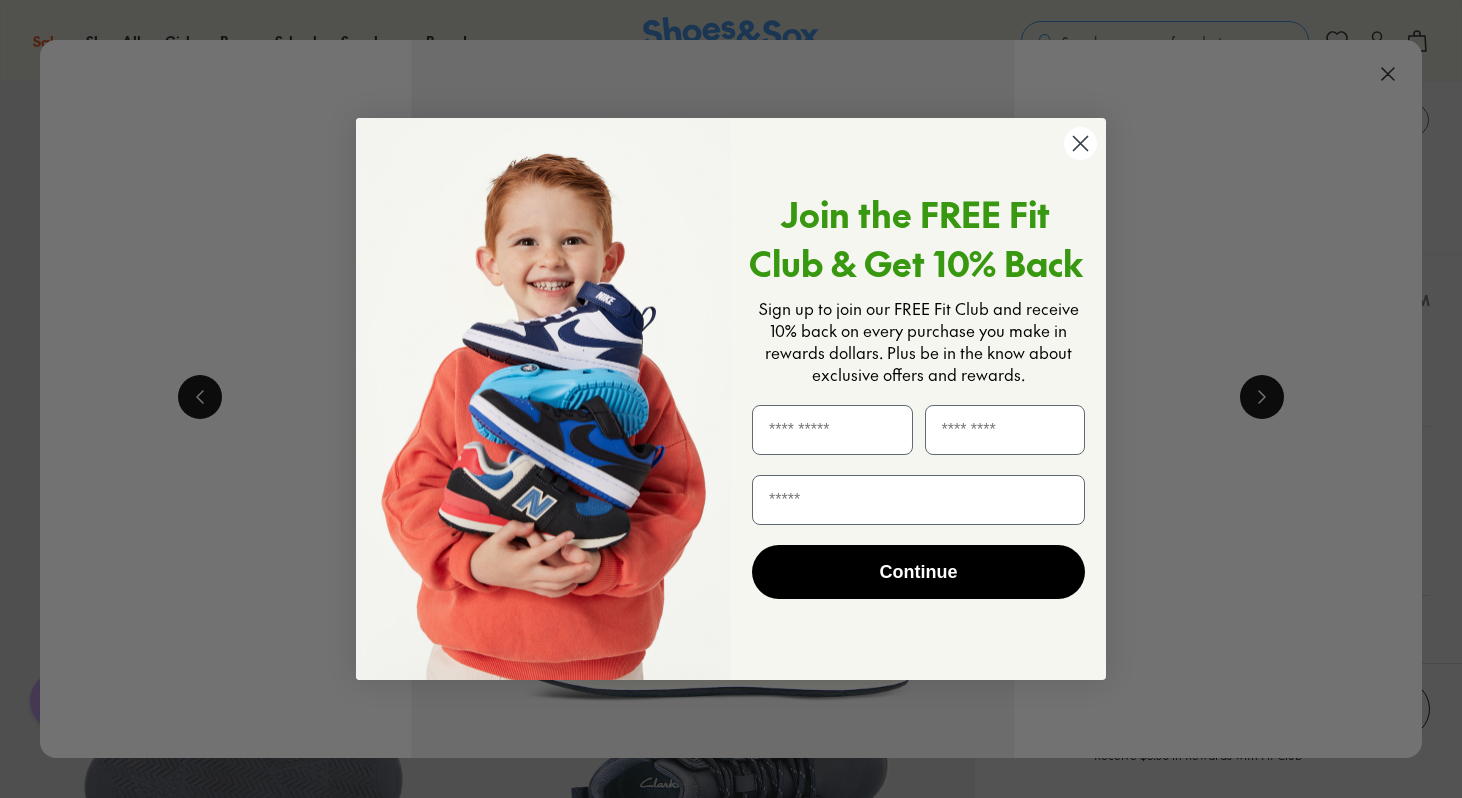 click 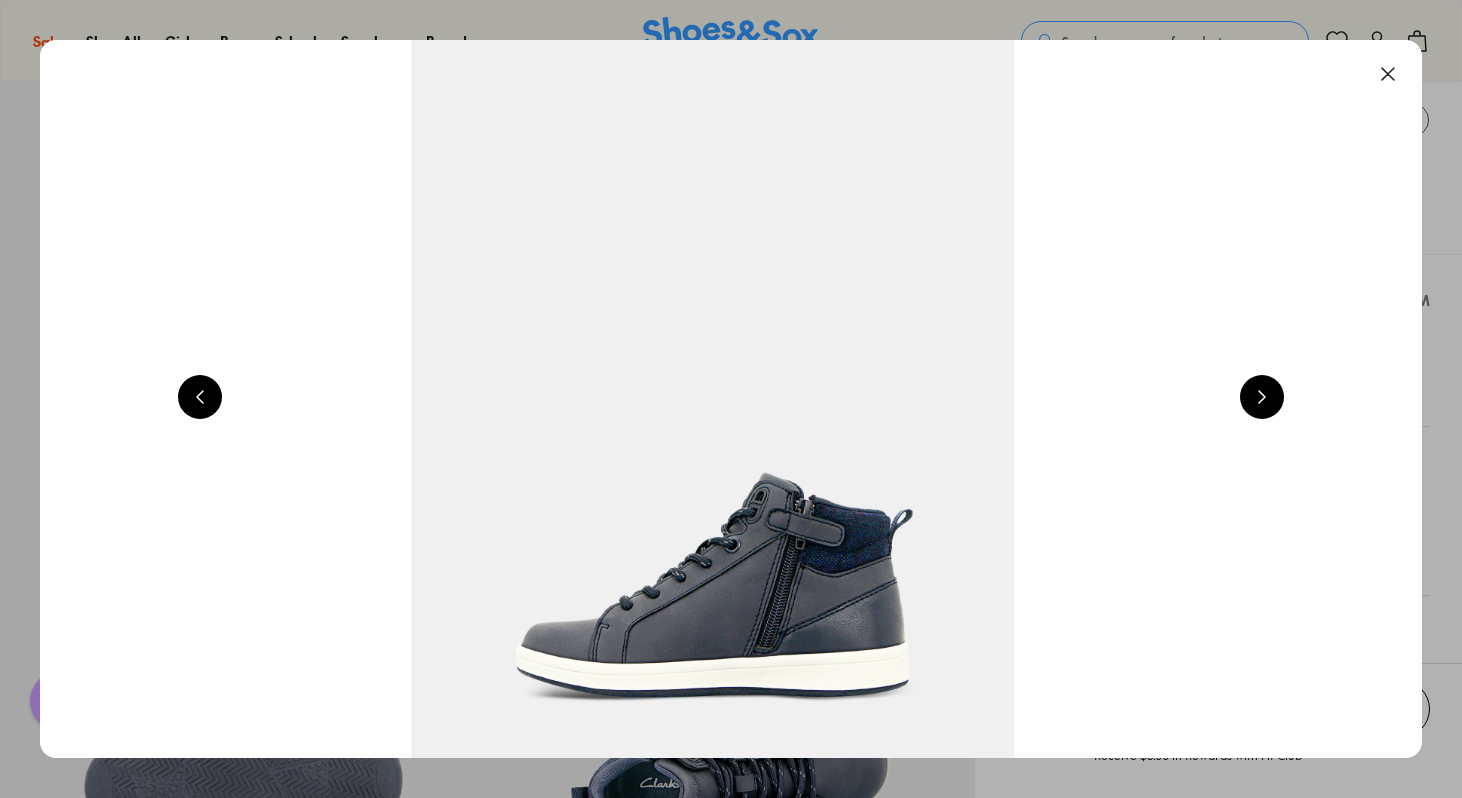 click at bounding box center (1388, 74) 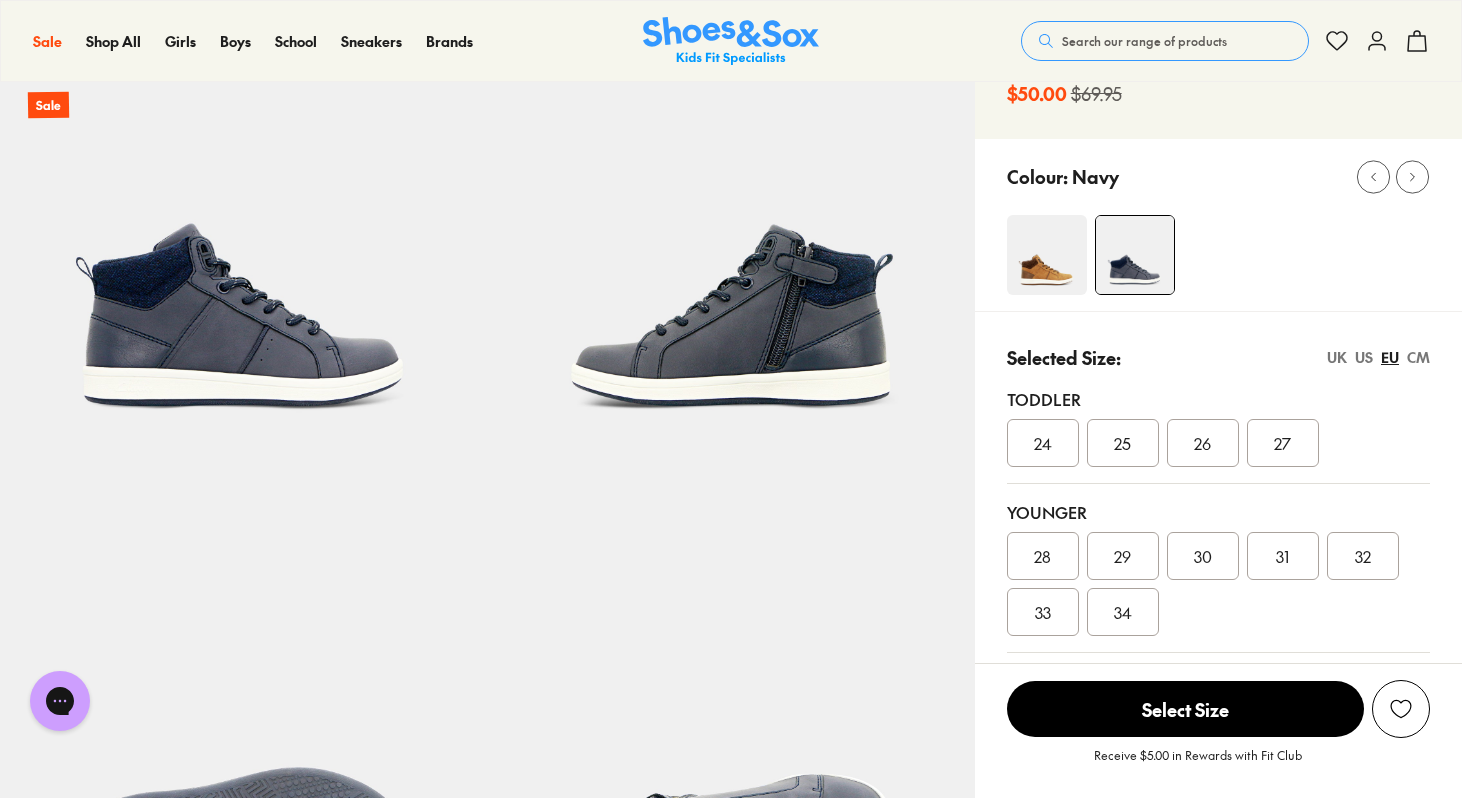 scroll, scrollTop: 116, scrollLeft: 0, axis: vertical 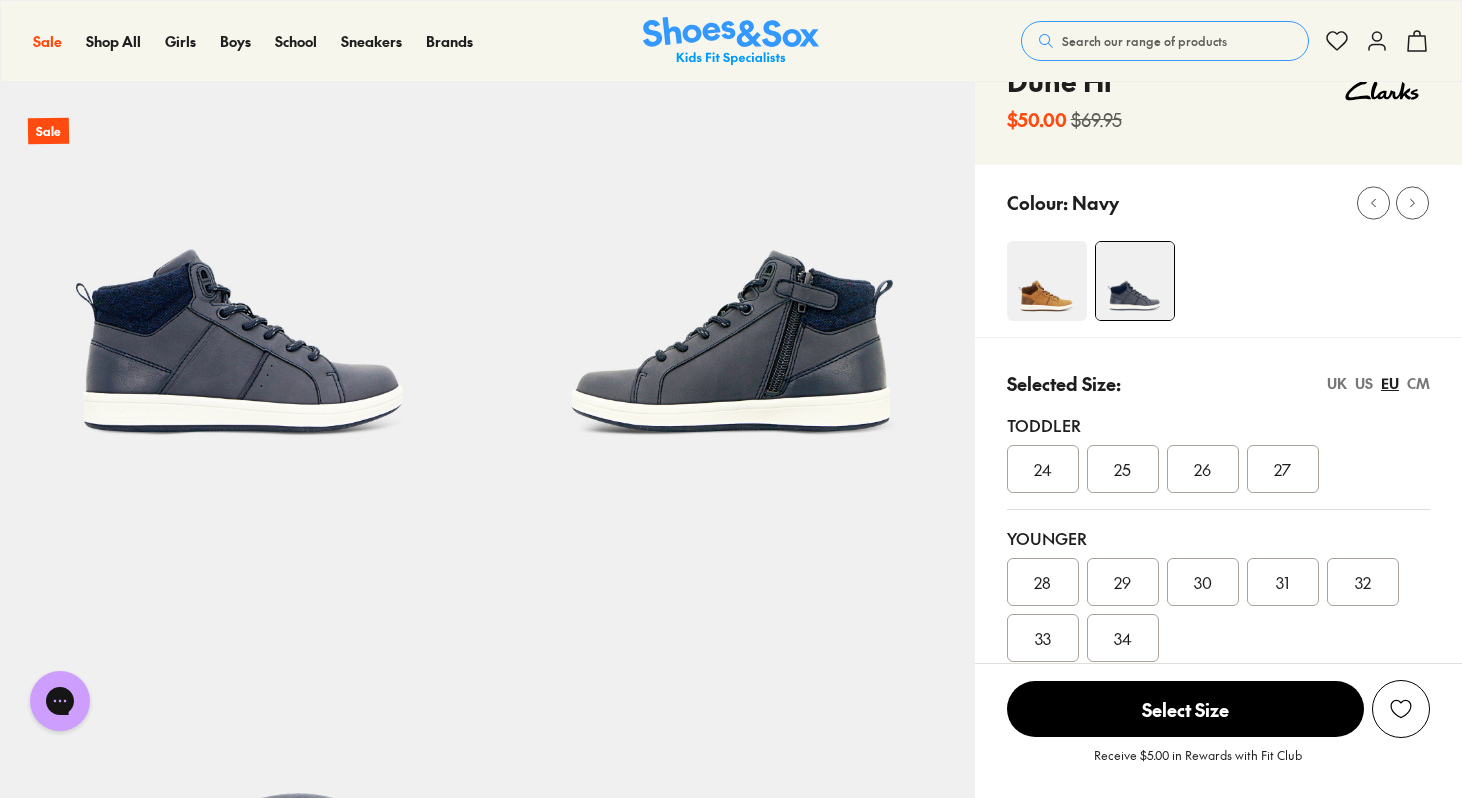 click at bounding box center [1047, 281] 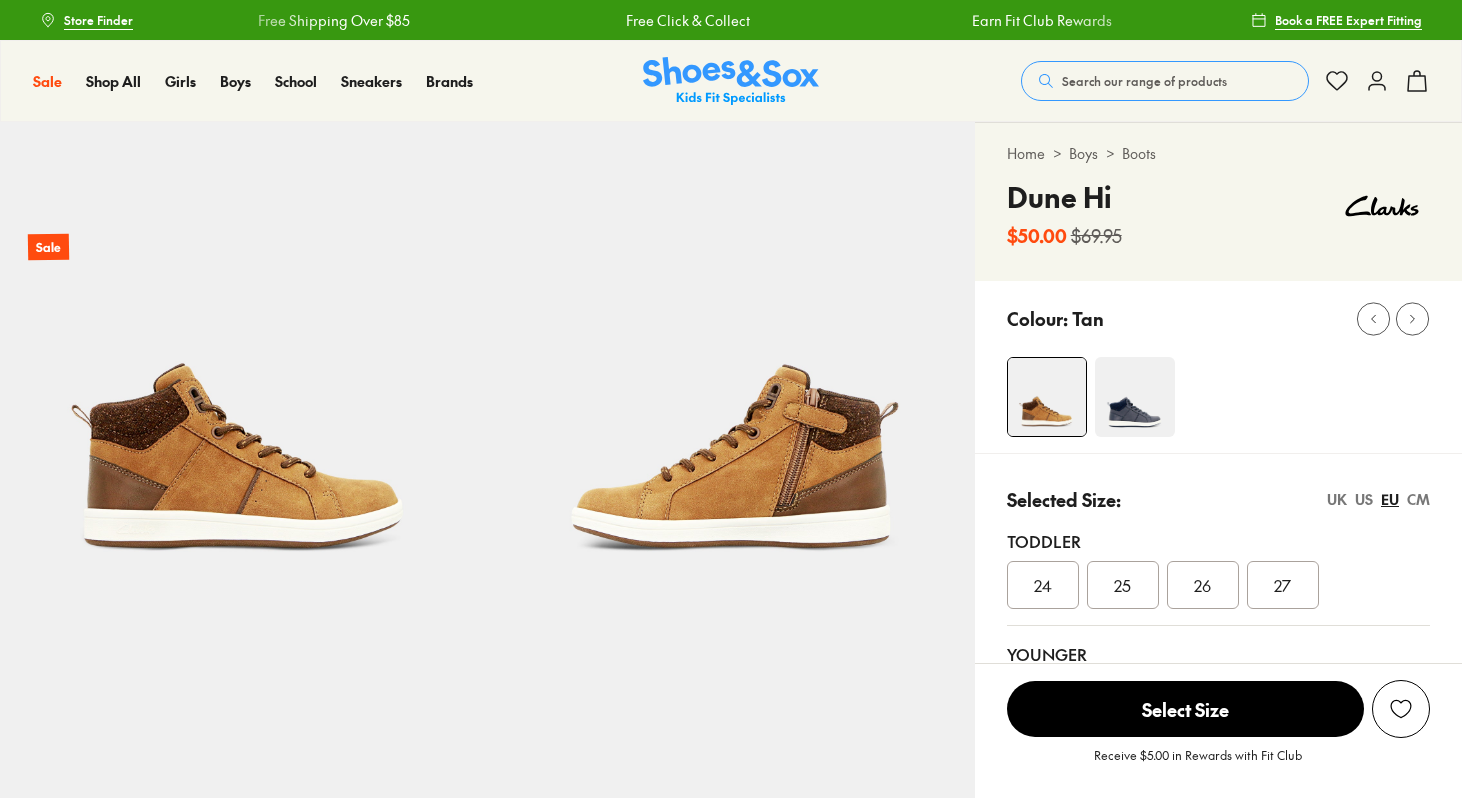 scroll, scrollTop: 0, scrollLeft: 0, axis: both 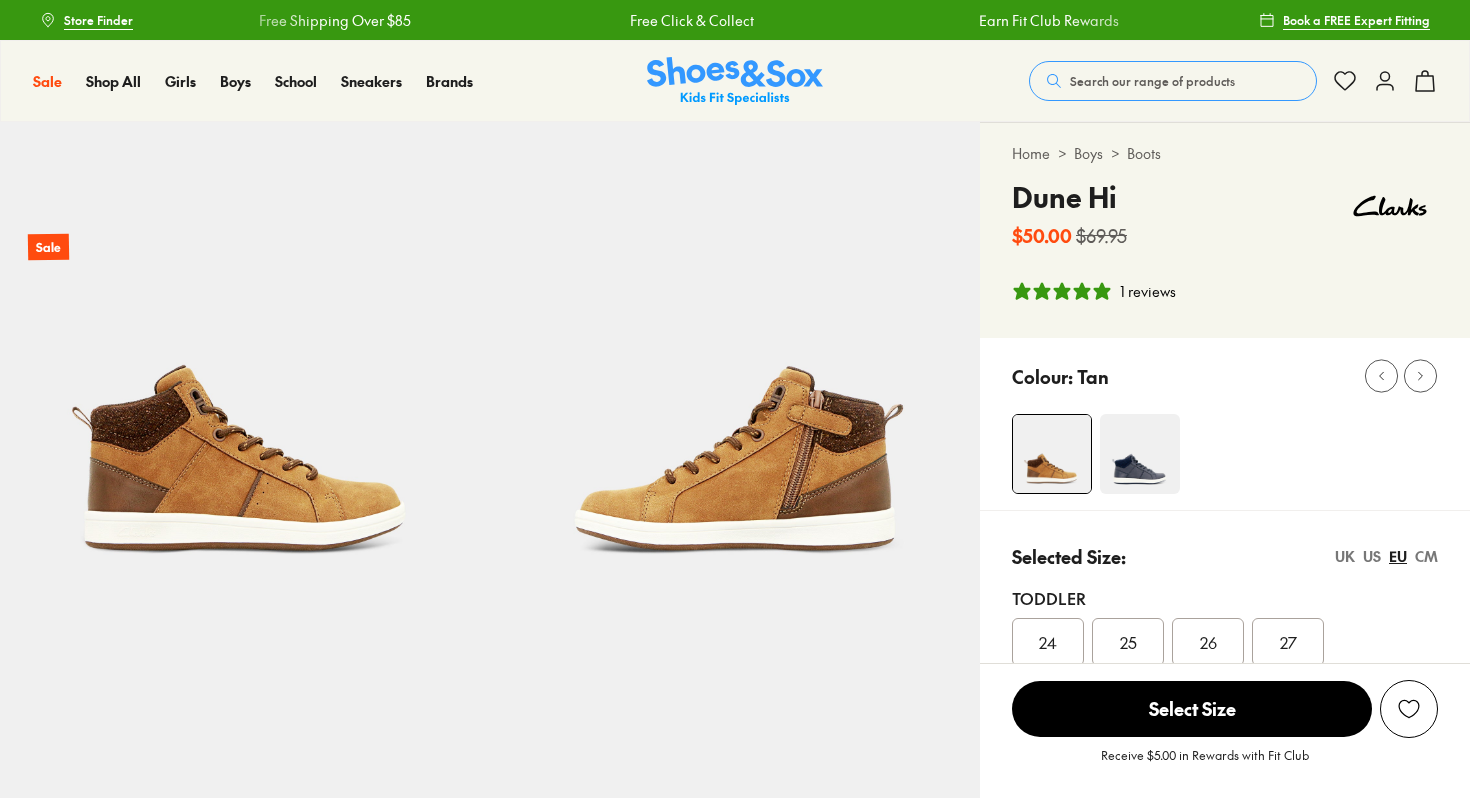select on "*" 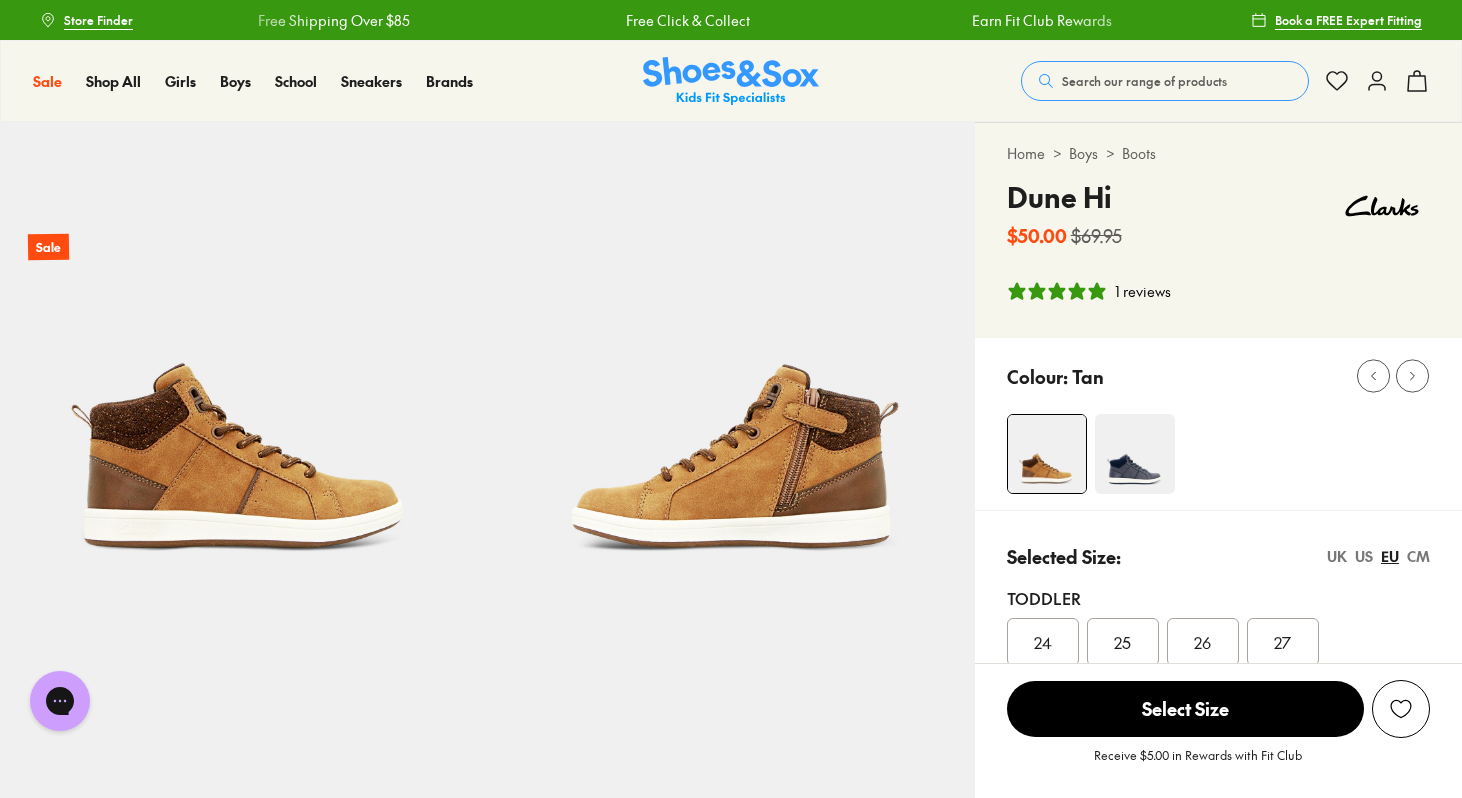 scroll, scrollTop: 0, scrollLeft: 0, axis: both 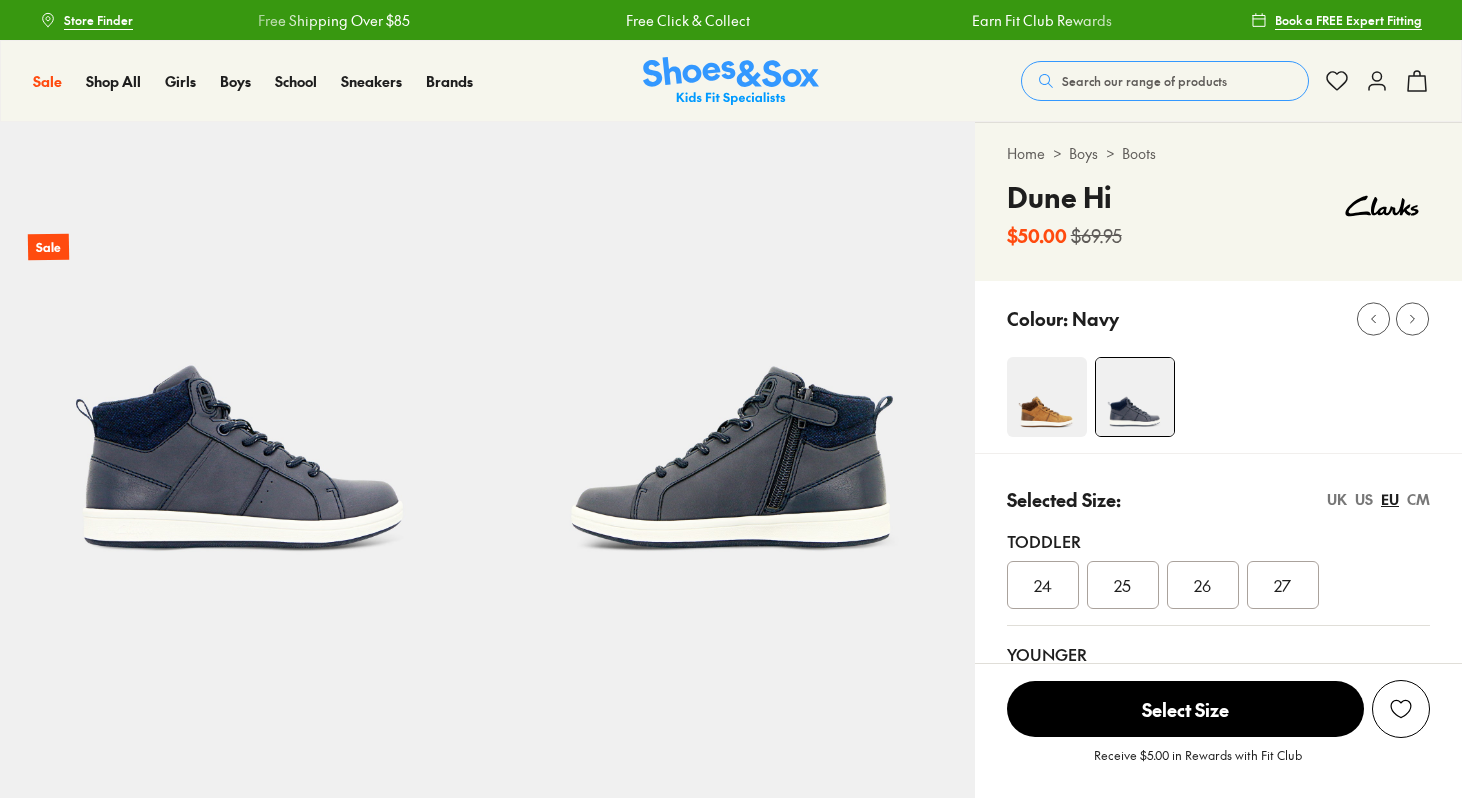 select on "*" 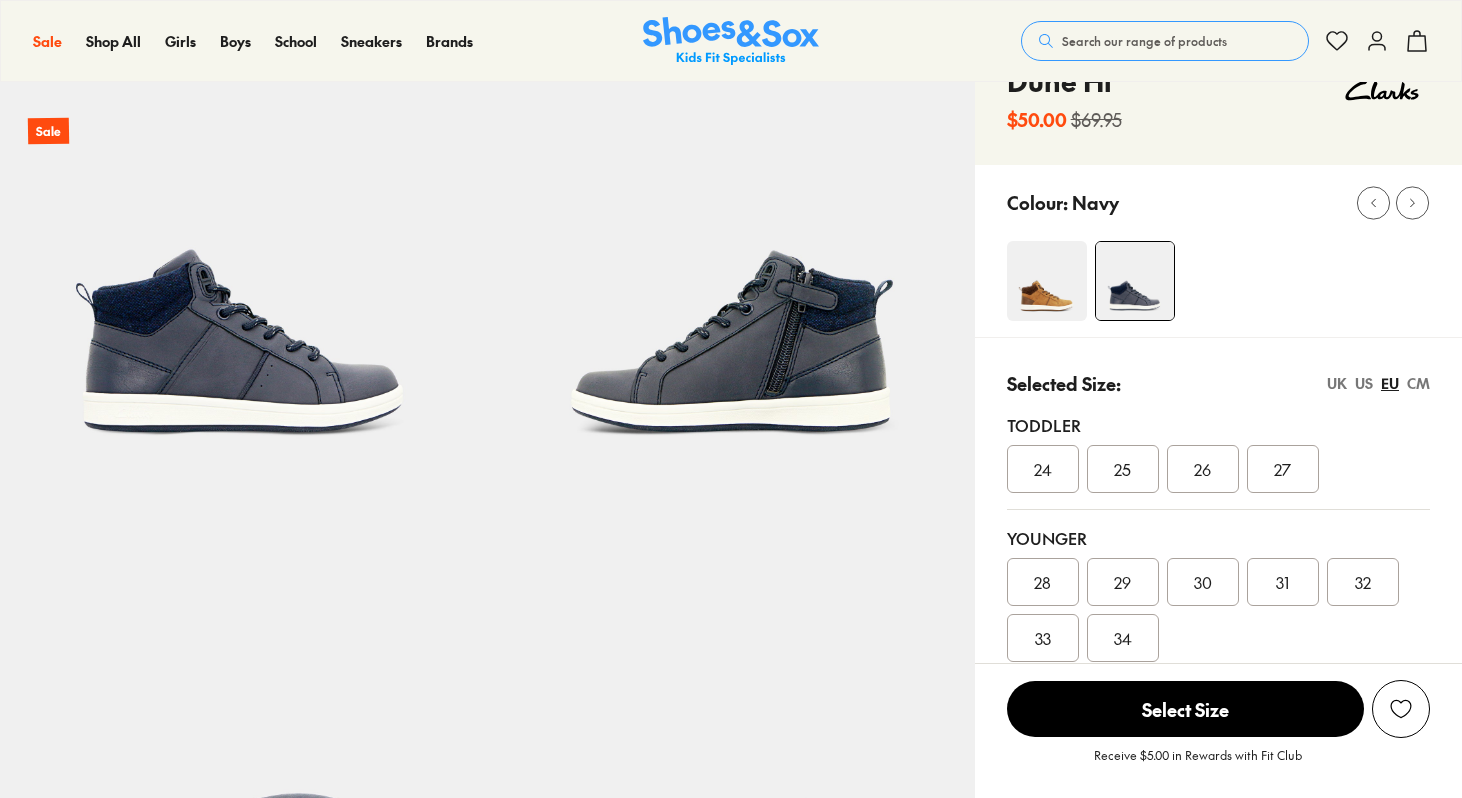 scroll, scrollTop: 0, scrollLeft: 0, axis: both 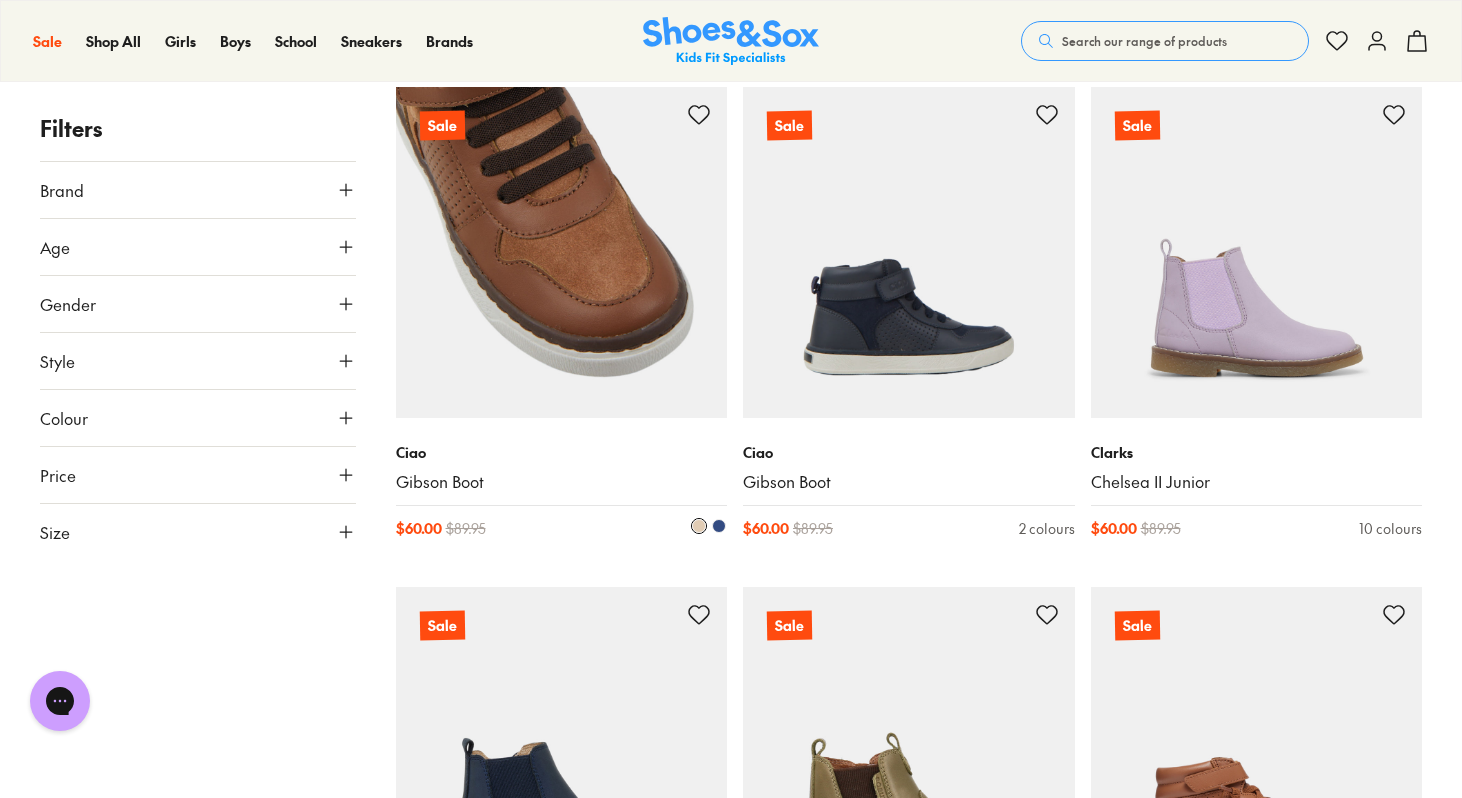 click at bounding box center [562, 253] 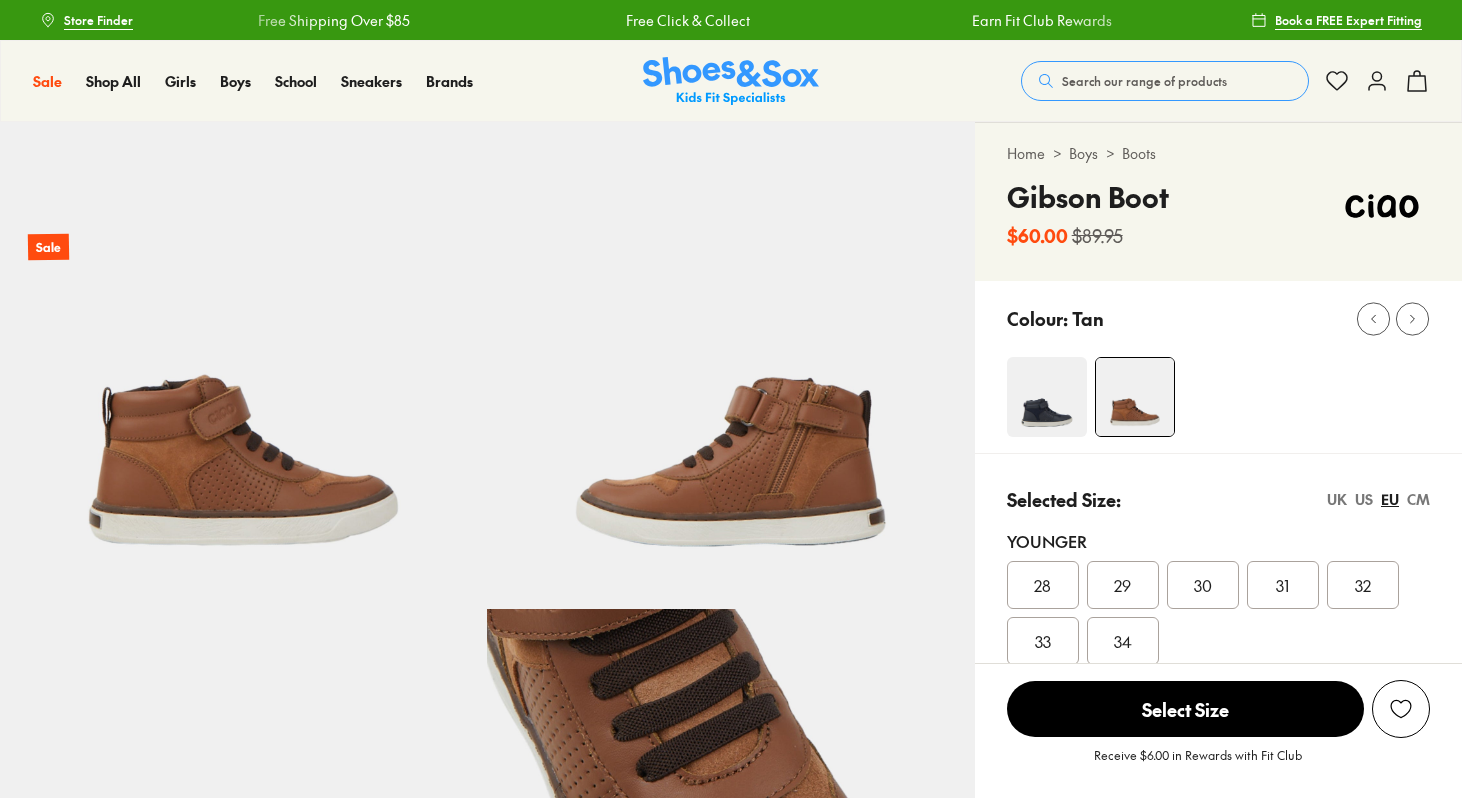 scroll, scrollTop: 0, scrollLeft: 0, axis: both 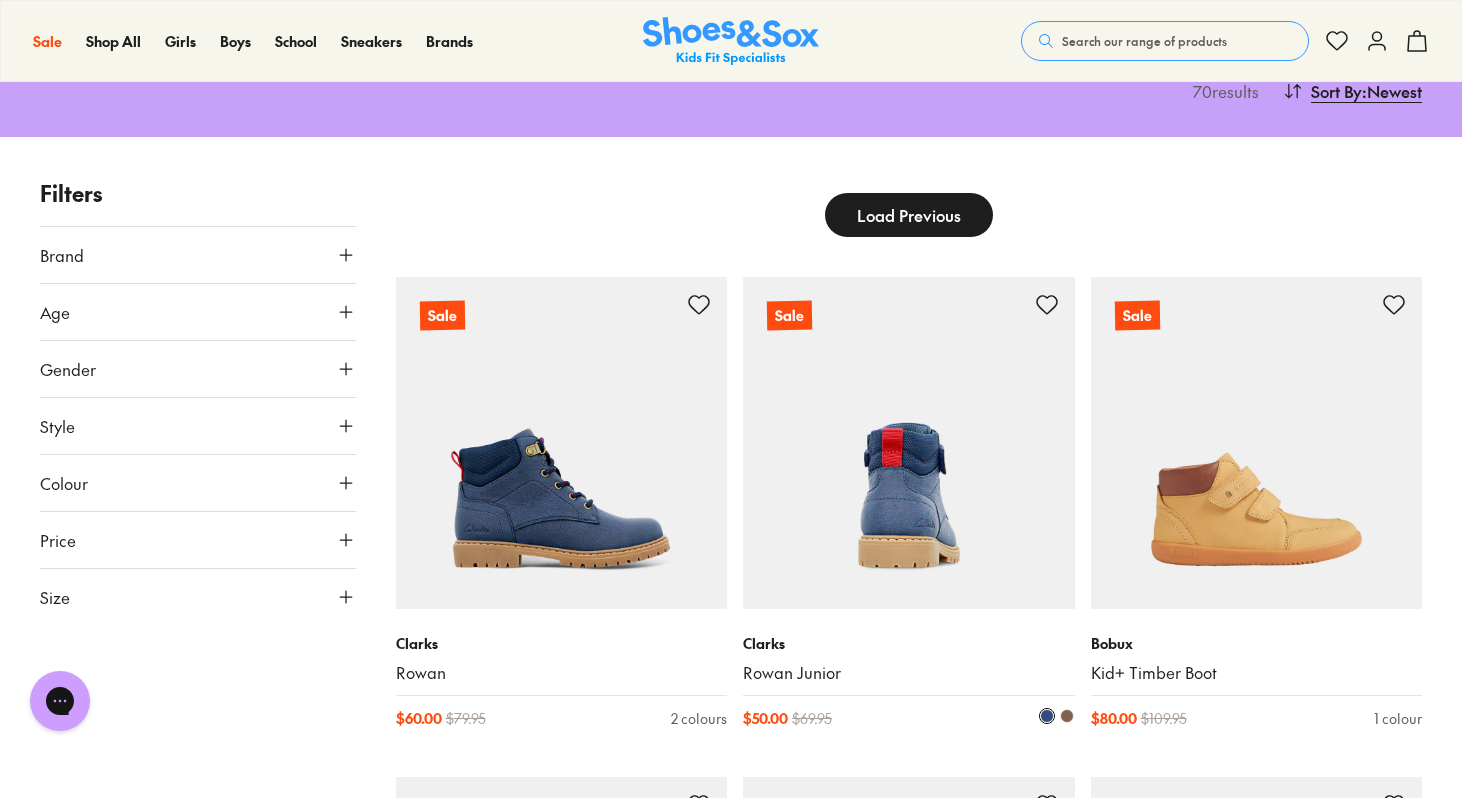 click at bounding box center [909, 443] 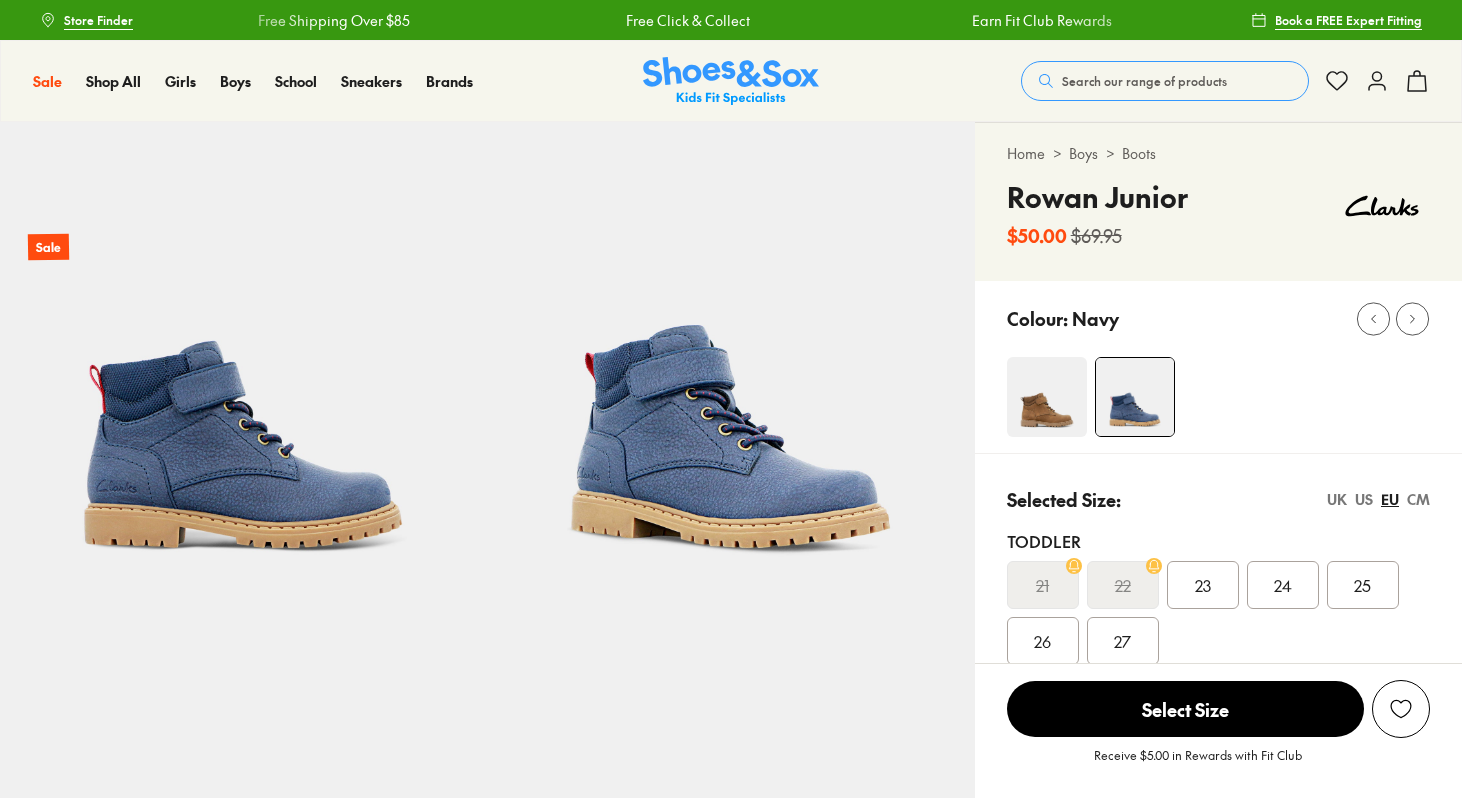 scroll, scrollTop: 0, scrollLeft: 0, axis: both 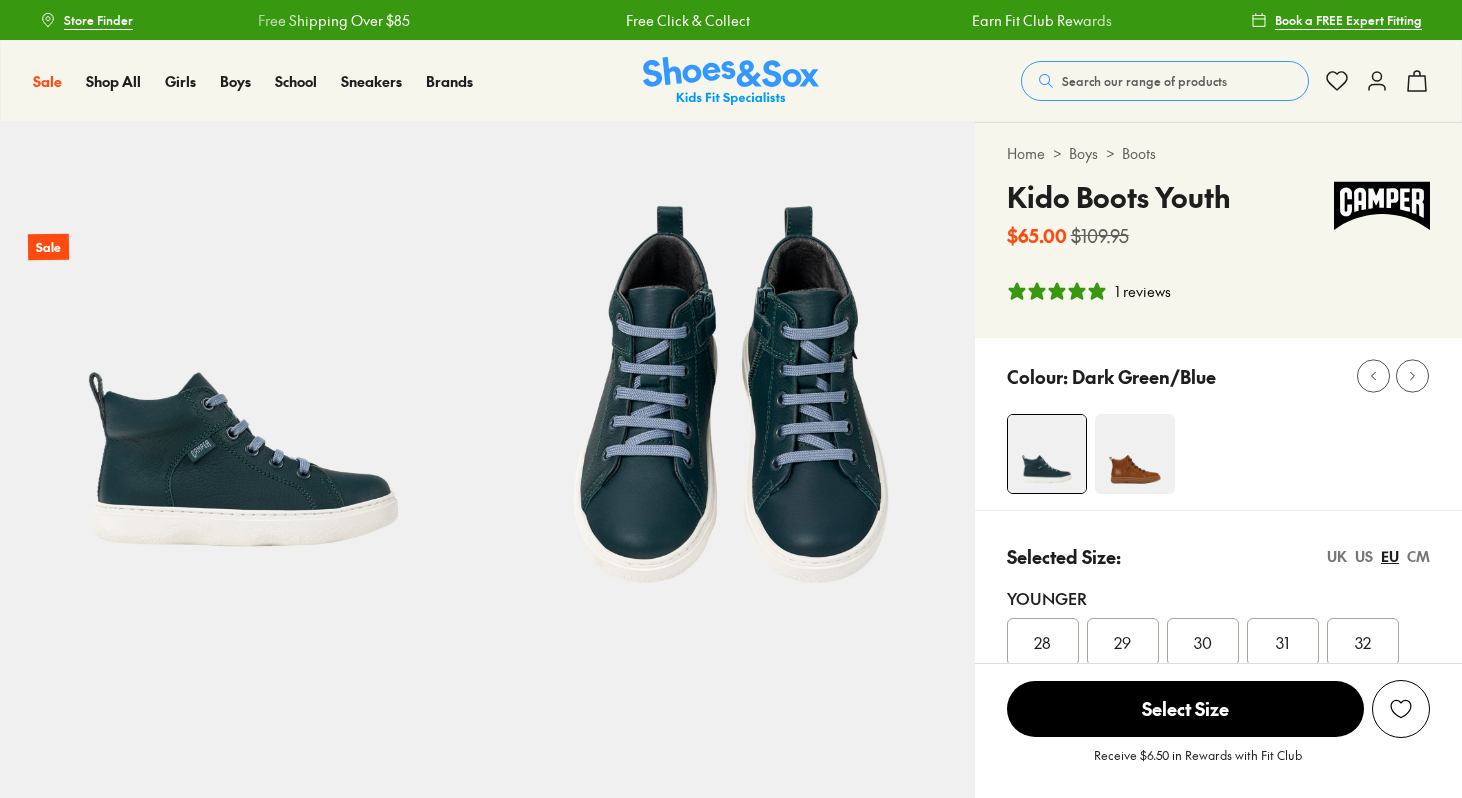 select on "*" 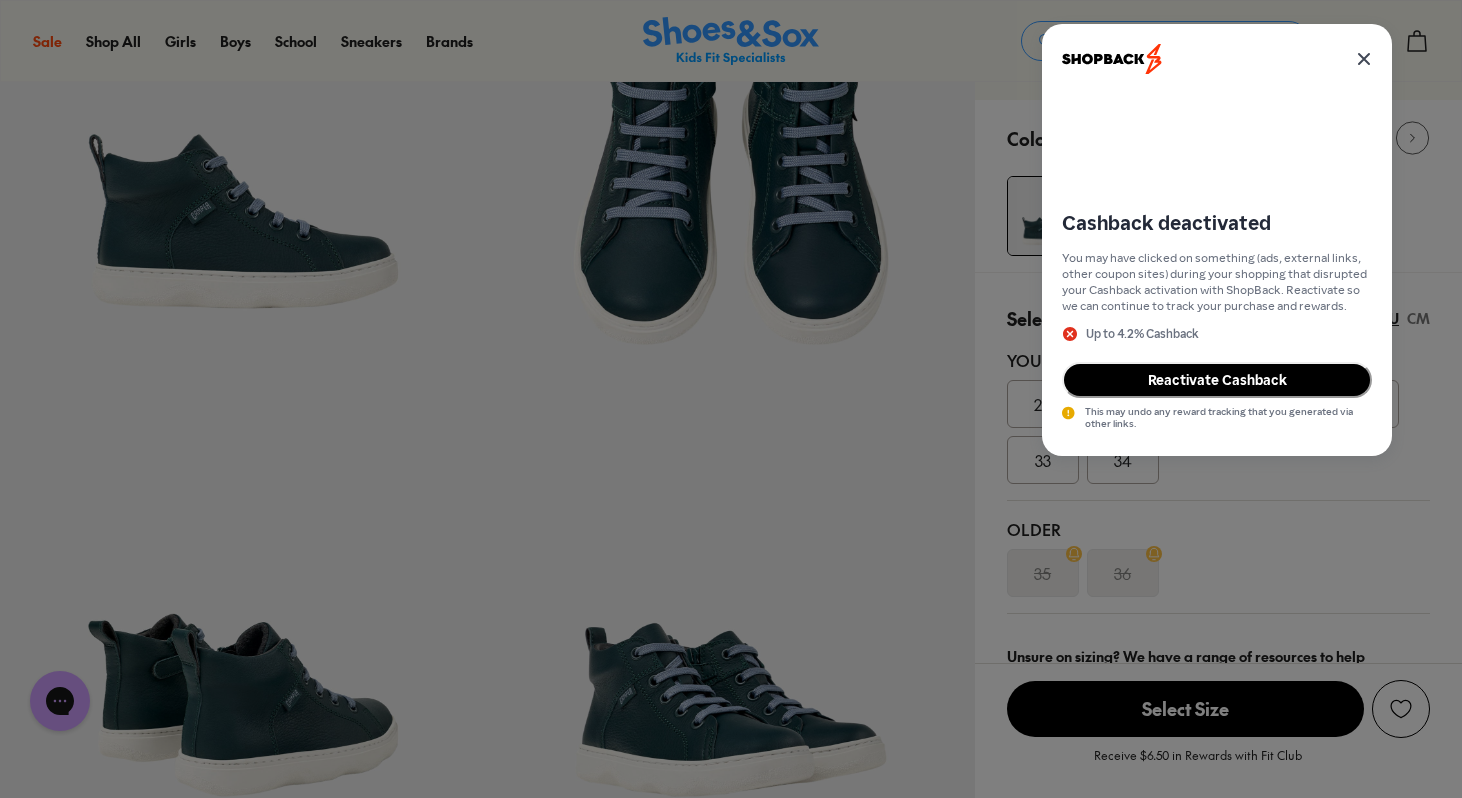 scroll, scrollTop: 0, scrollLeft: 0, axis: both 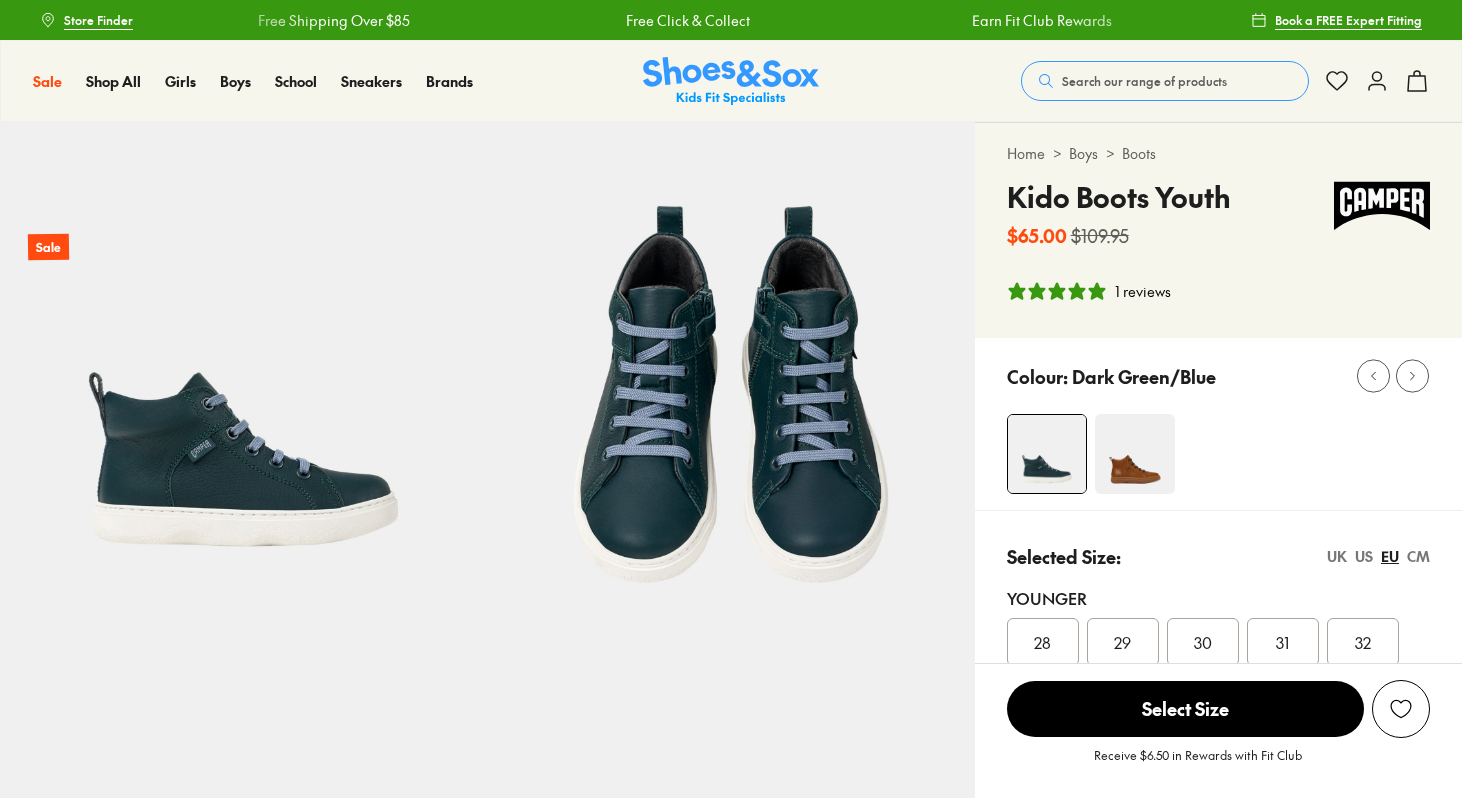 select on "*" 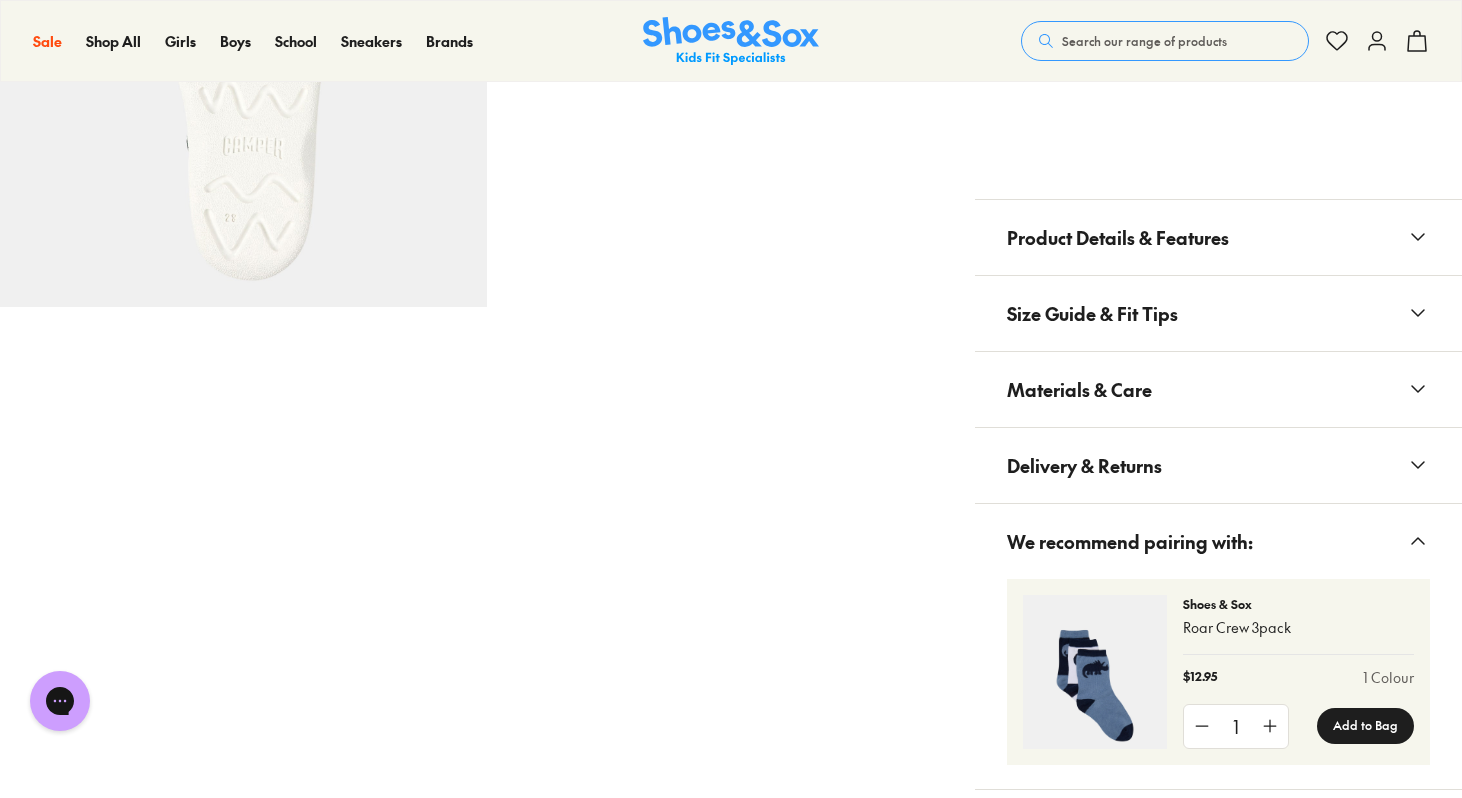 scroll, scrollTop: 1274, scrollLeft: 0, axis: vertical 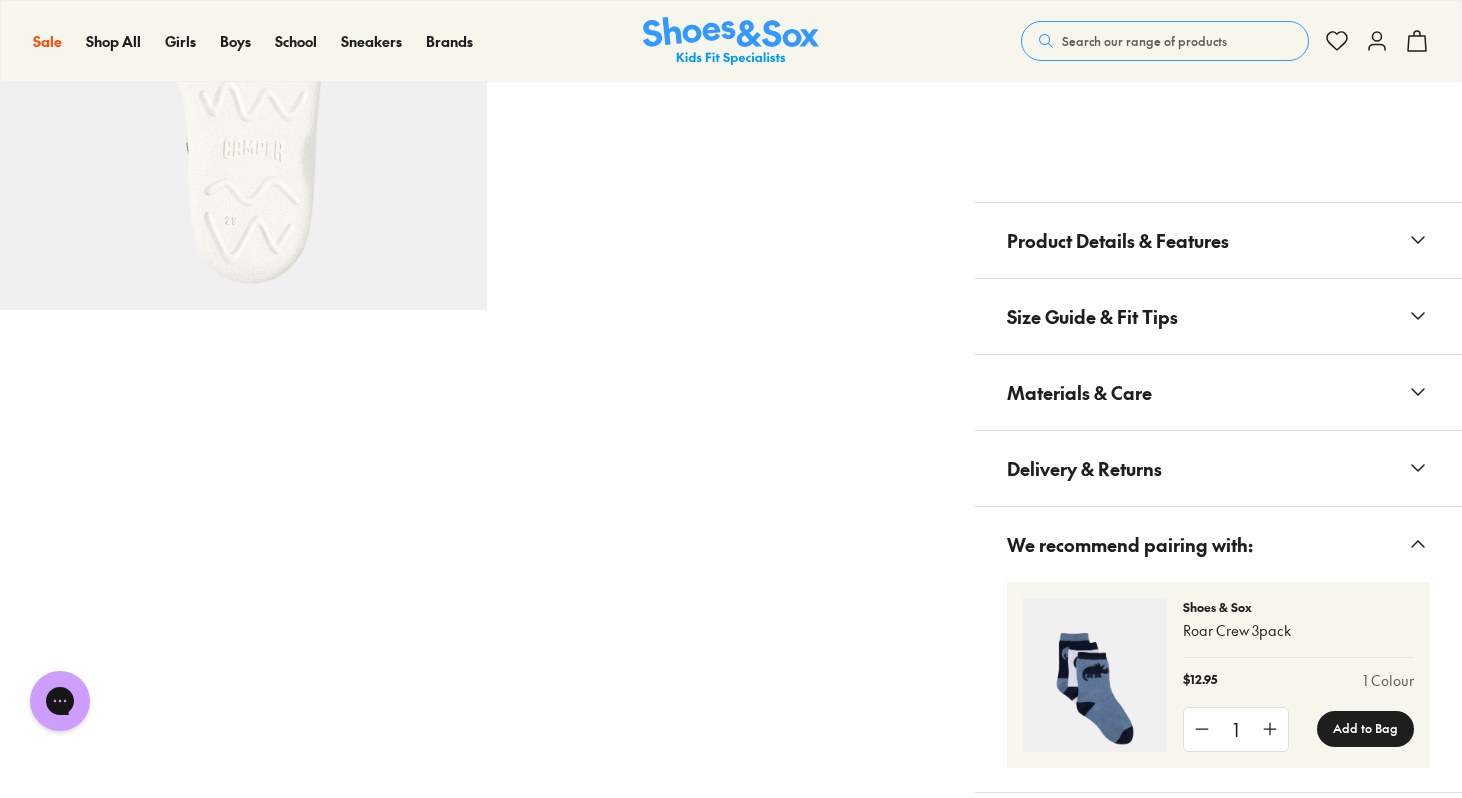 click on "Product Details & Features" at bounding box center [1118, 240] 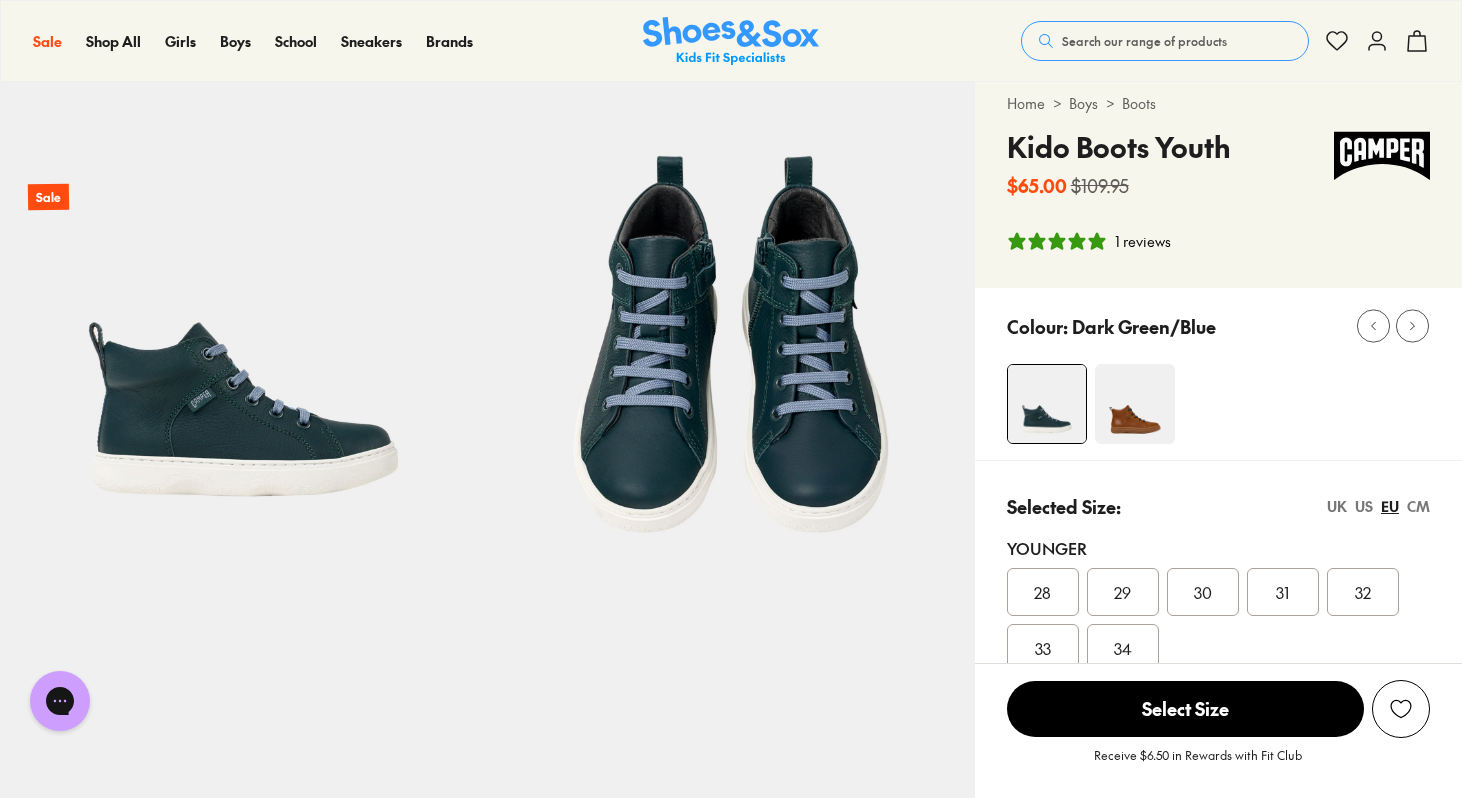 scroll, scrollTop: 36, scrollLeft: 0, axis: vertical 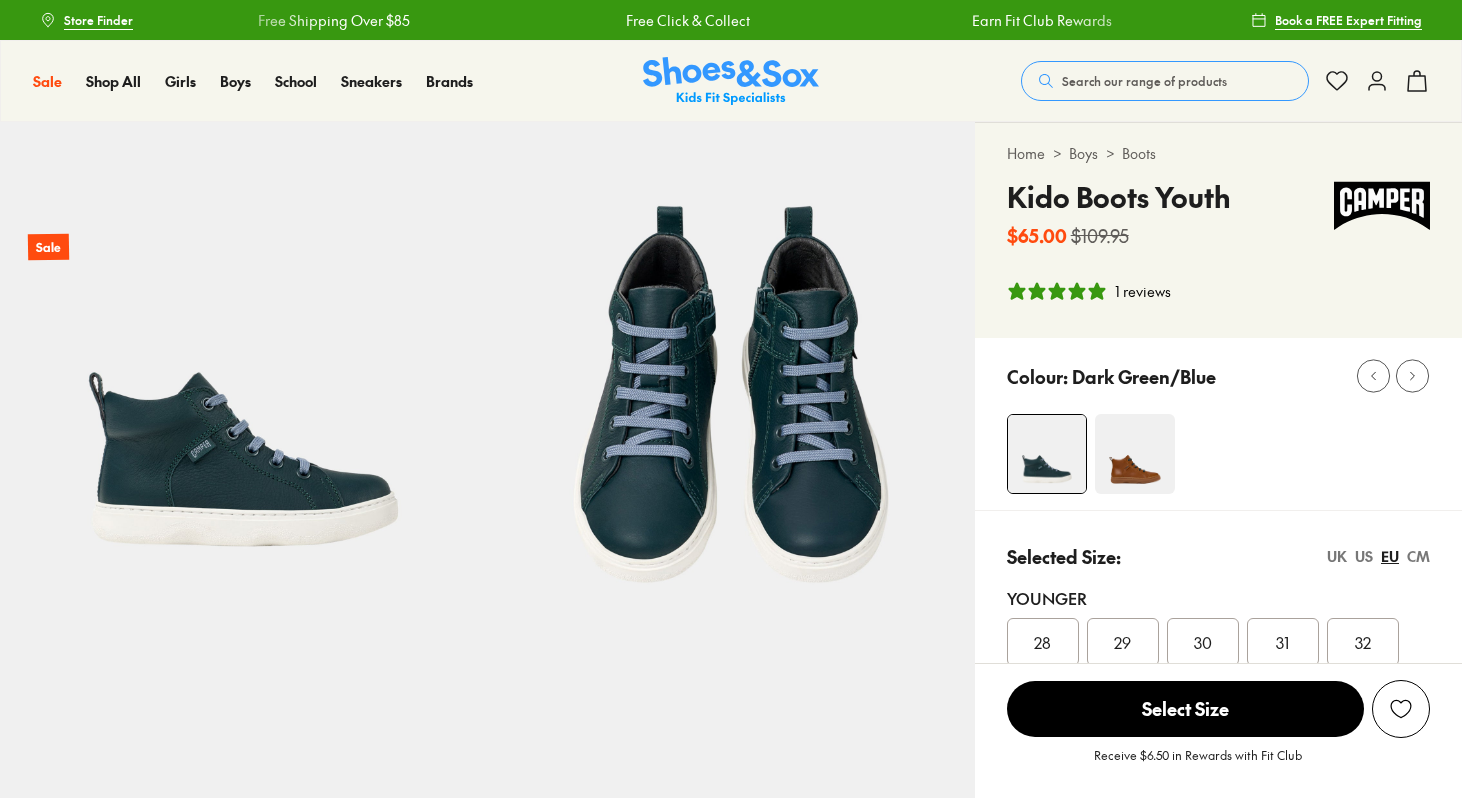 select on "*" 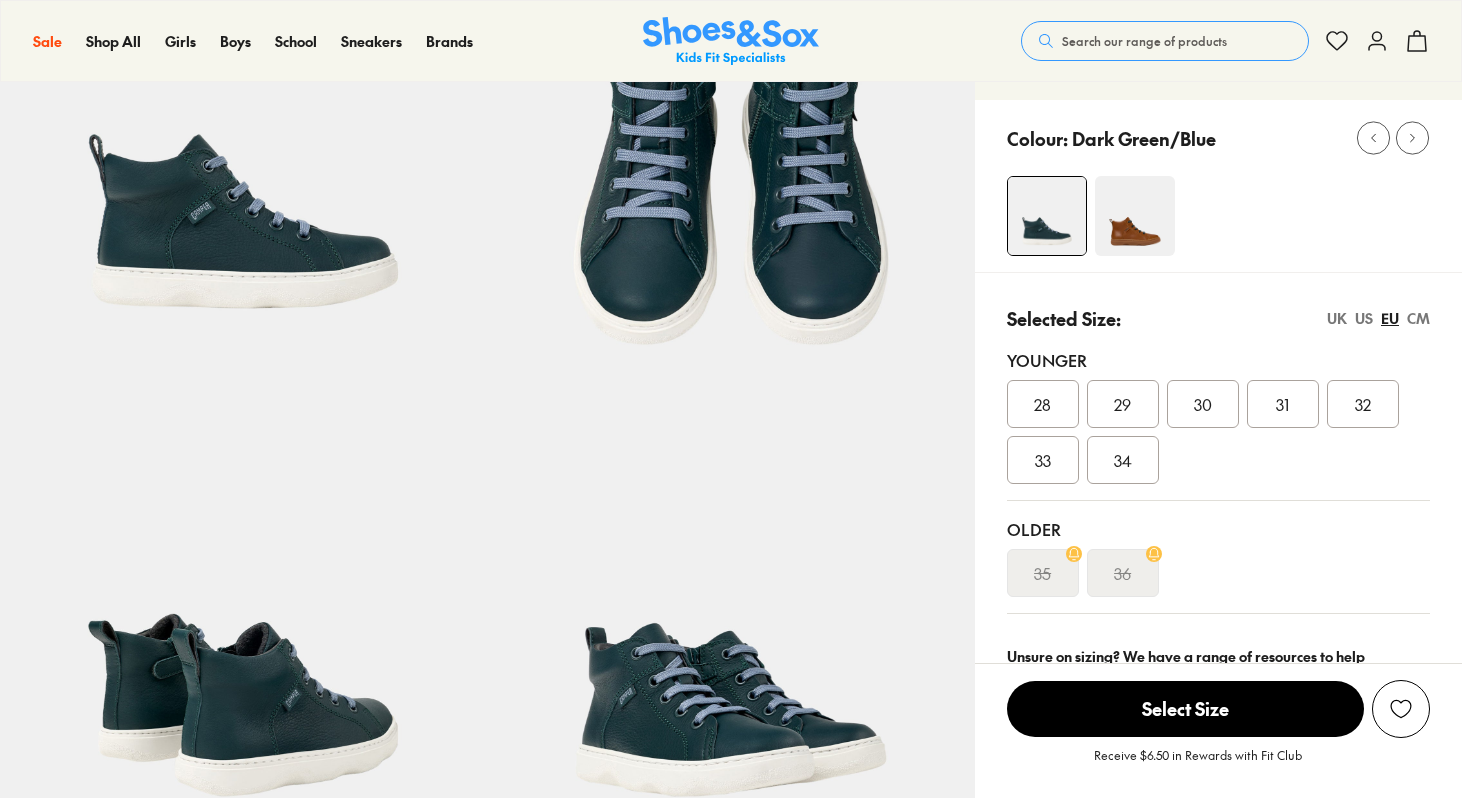 scroll, scrollTop: 0, scrollLeft: 0, axis: both 